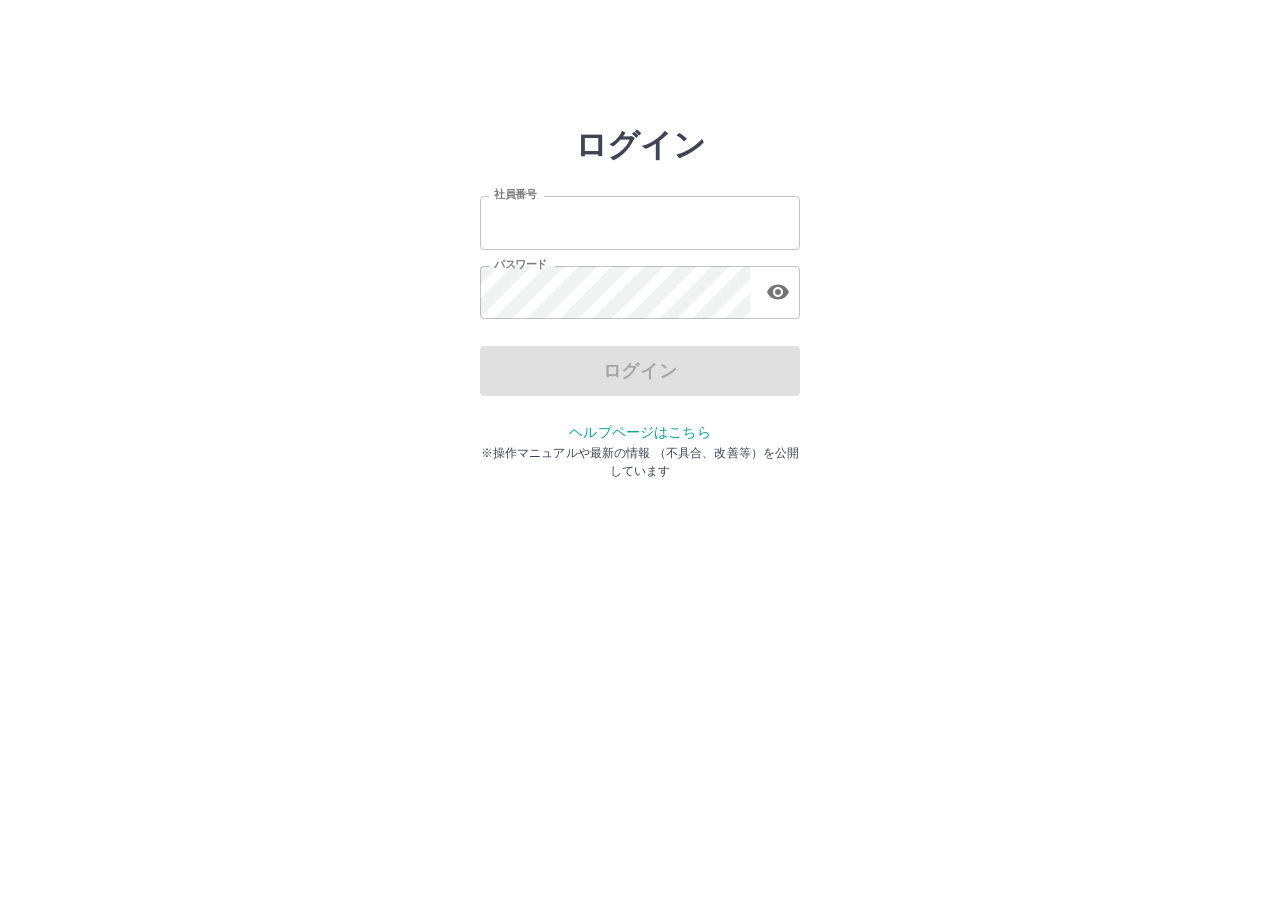 scroll, scrollTop: 0, scrollLeft: 0, axis: both 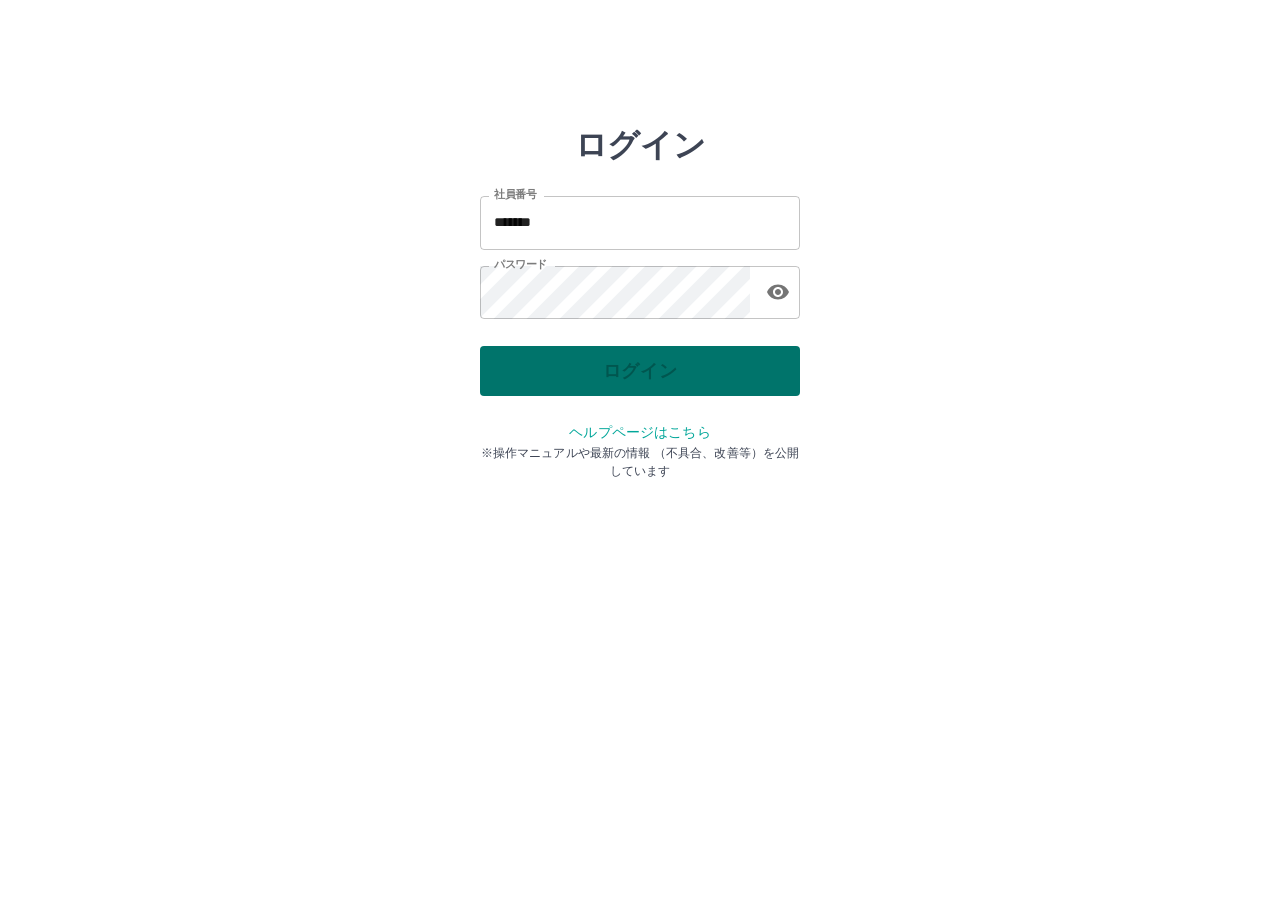 drag, startPoint x: 668, startPoint y: 395, endPoint x: 651, endPoint y: 388, distance: 18.384777 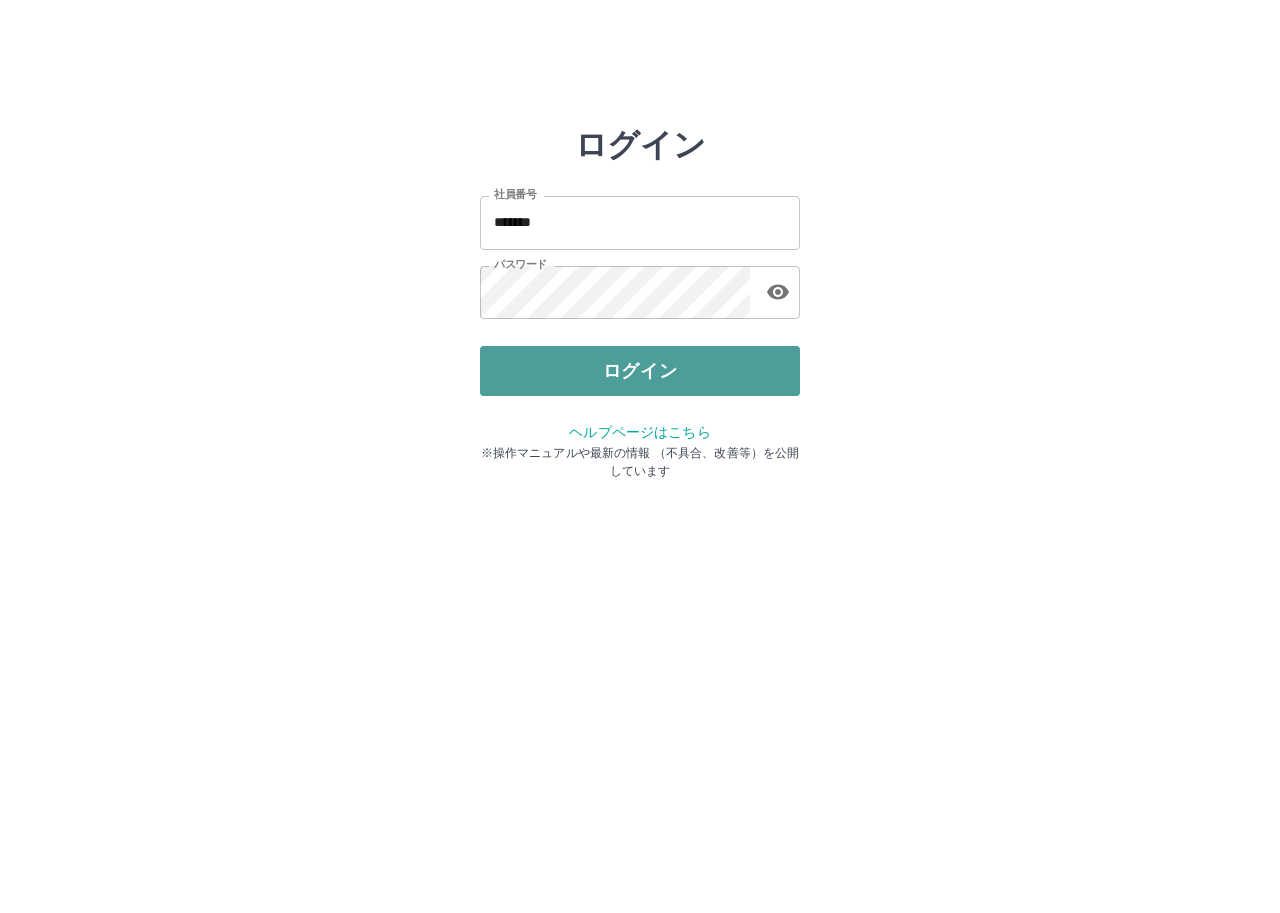click on "ログイン" at bounding box center (640, 371) 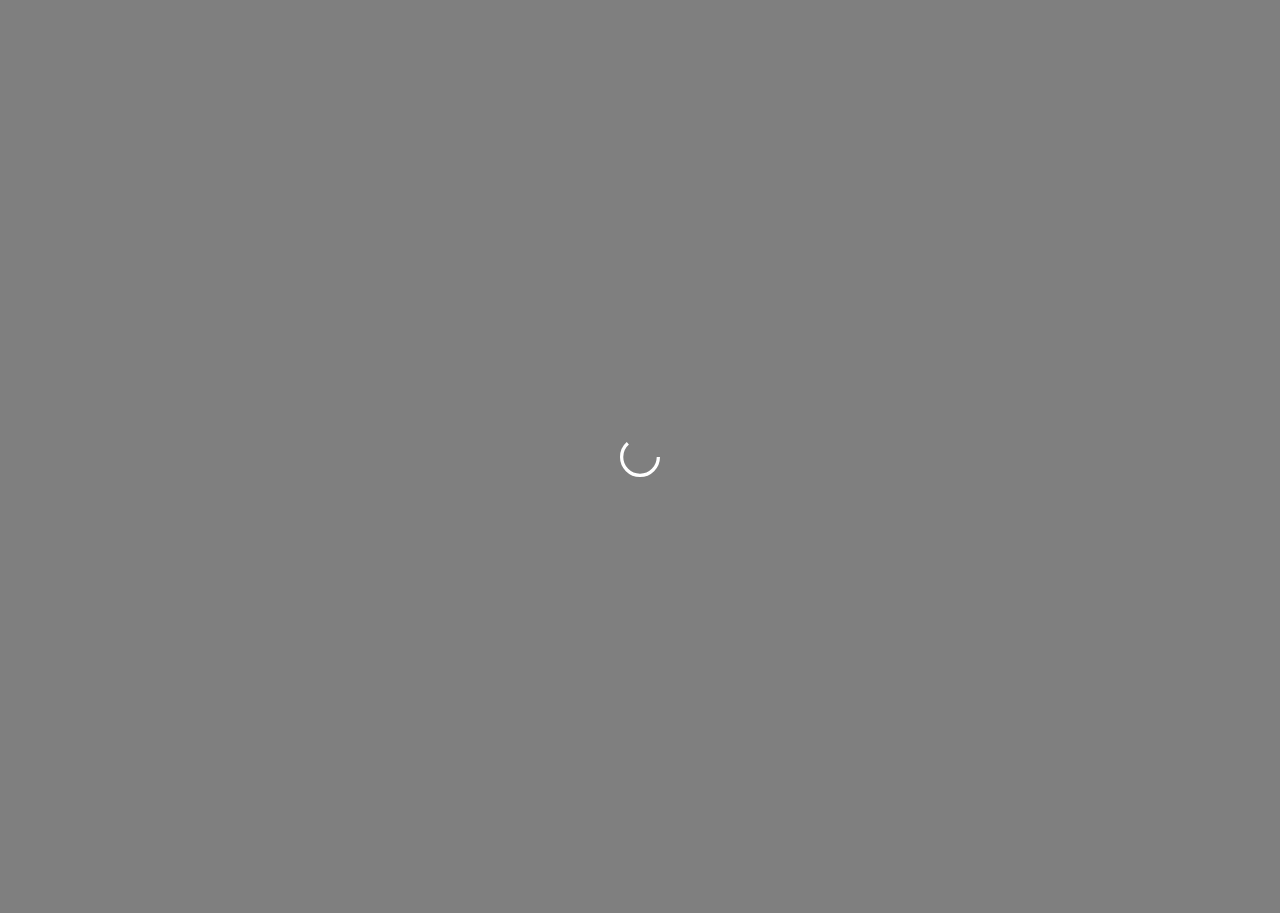 scroll, scrollTop: 0, scrollLeft: 0, axis: both 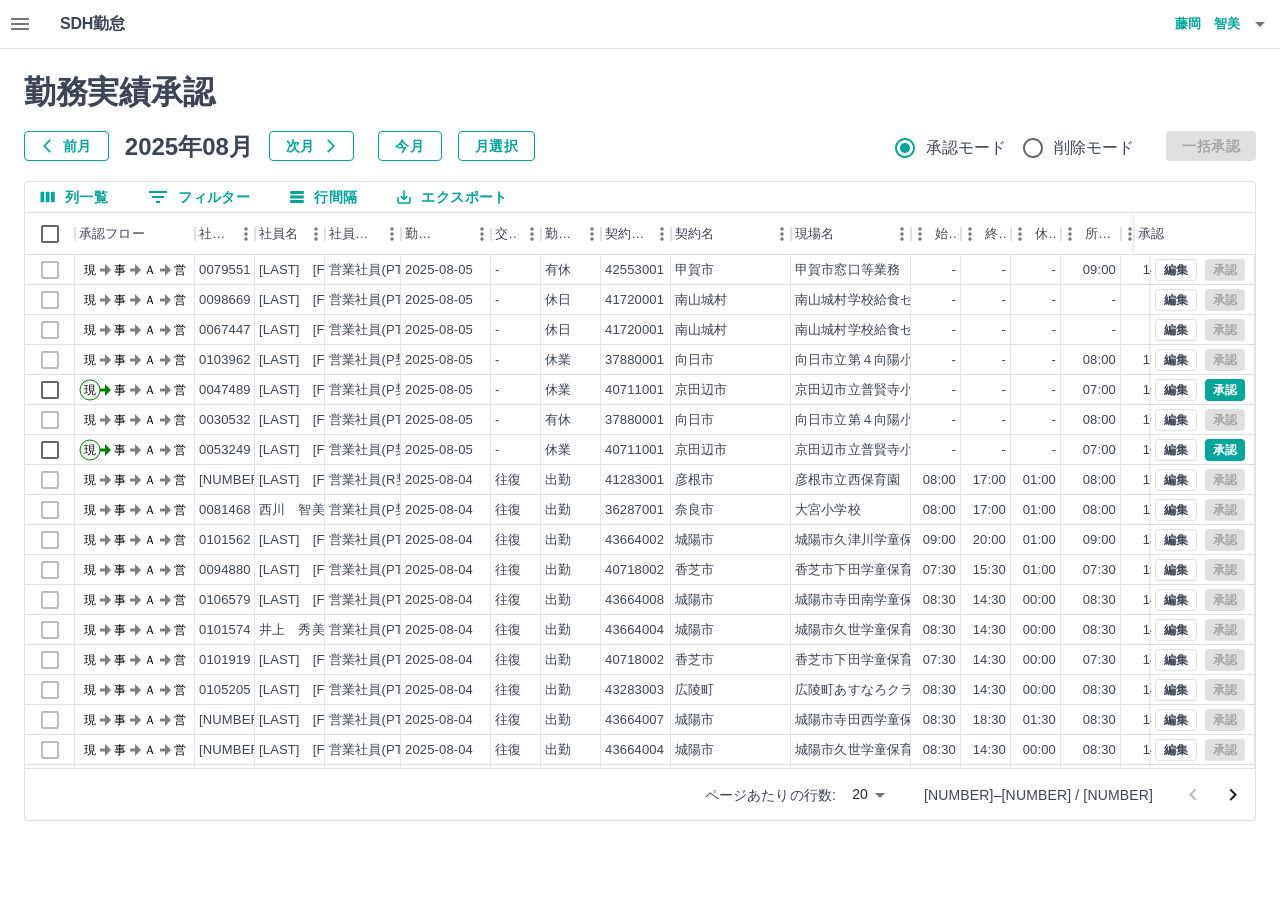 click at bounding box center (640, 456) 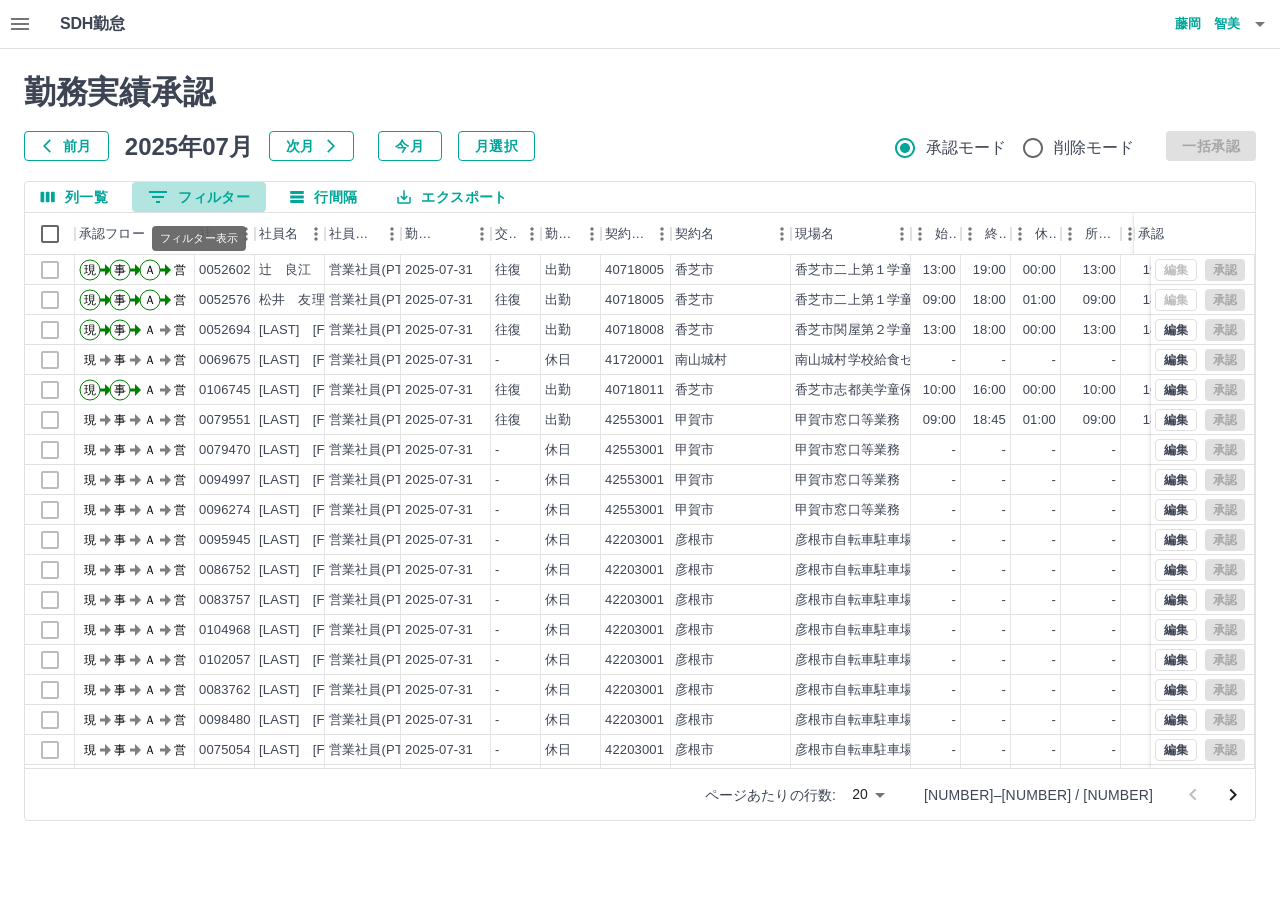 click on "0 フィルター" at bounding box center (199, 197) 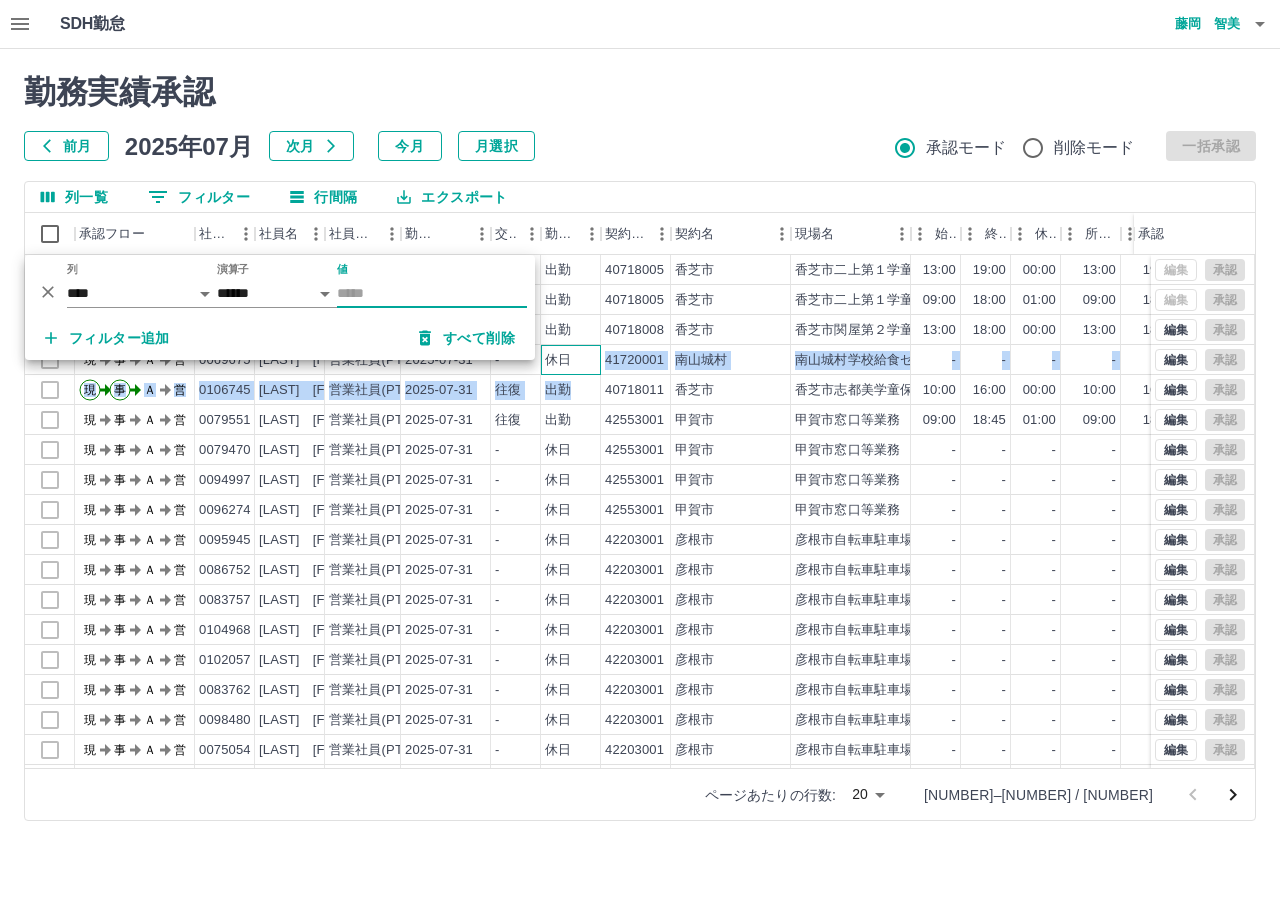 click on "現 事 Ａ 営 0052602 辻　良江 営業社員(PT契約) 2025-07-31 往復 出勤 40718005 香芝市 香芝市二上第１学童保育所 13:00 19:00 00:00 13:00 19:00 00:00 06:00 06:00 00:00 現 事 Ａ 営 0052576 松井　友理子 営業社員(PT契約) 2025-07-31 往復 出勤 40718005 香芝市 香芝市二上第１学童保育所 09:00 18:00 01:00 09:00 18:00 01:00 09:00 08:00 00:00 現 事 Ａ 営 0052694 千葉　佐知子 営業社員(PT契約) 2025-07-31 往復 出勤 40718008 香芝市 香芝市関屋第２学童保育所 13:00 18:00 00:00 13:00 18:00 00:00 05:00 05:00 00:00 現 事 Ａ 営 0069675 東　瞳 営業社員(PT契約) 2025-07-31  -  休日 41720001 南山城村 南山城村学校給食センター - - - - - - 00:00 00:00 00:00 現 事 Ａ 営 0106745 清水　智子 営業社員(PT契約) 2025-07-31 往復 出勤 40718011 香芝市 香芝市志都美学童保育所 10:00 16:00 00:00 10:00 16:00 00:00 06:00 06:00 00:00 現 事 Ａ 営 0079551 中島　優子 営業社員(PT契約) -" at bounding box center [708, 555] 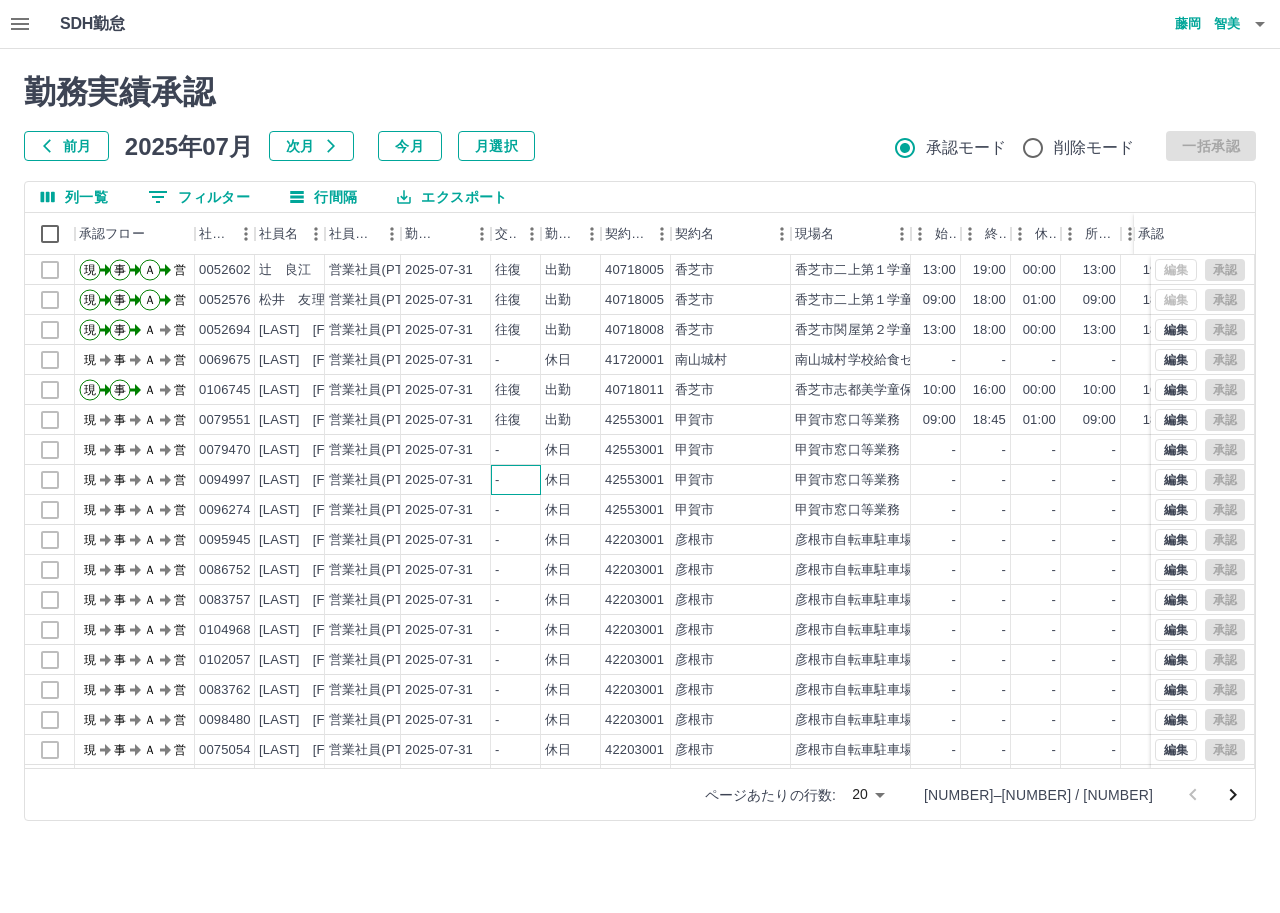 click on "-" at bounding box center (516, 480) 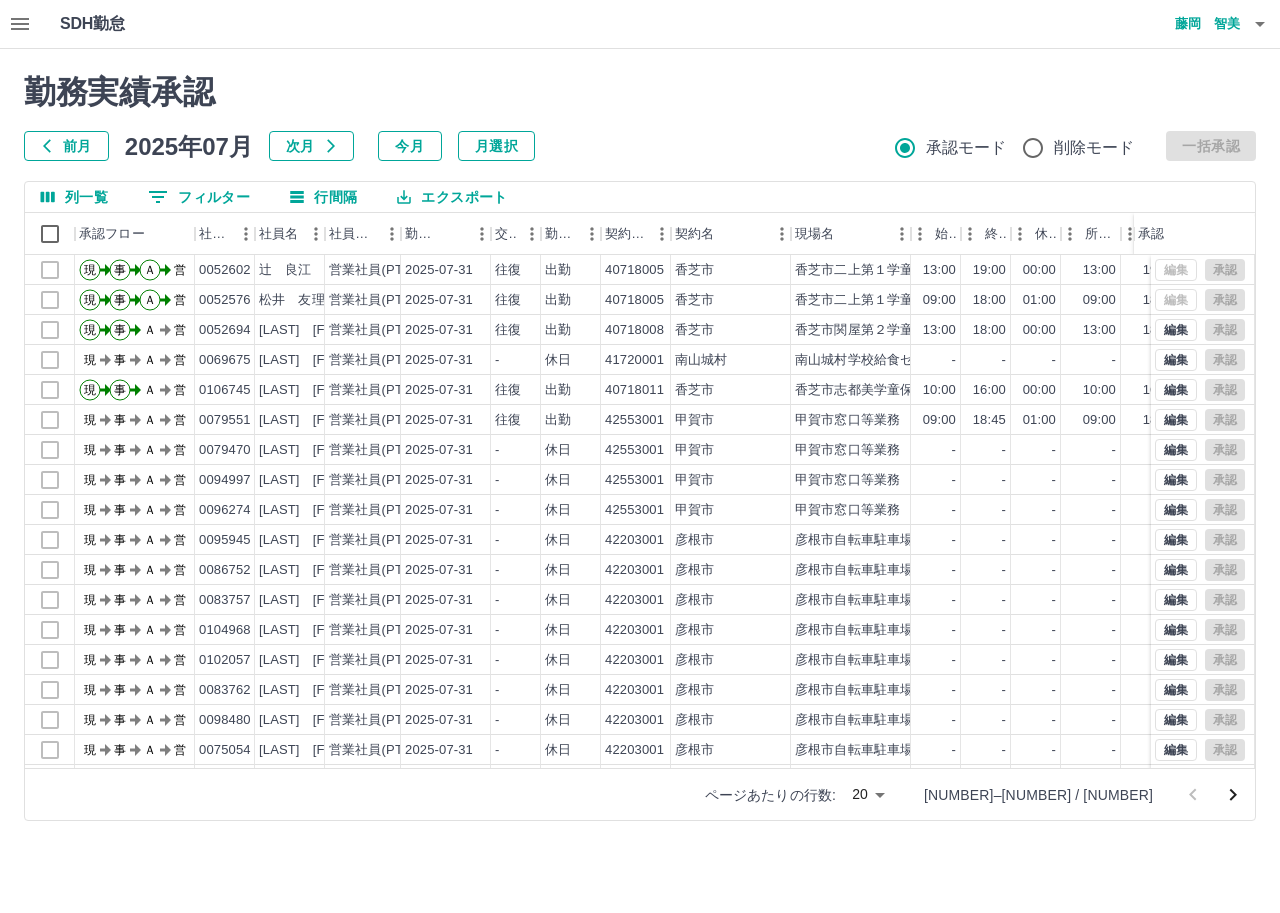 click 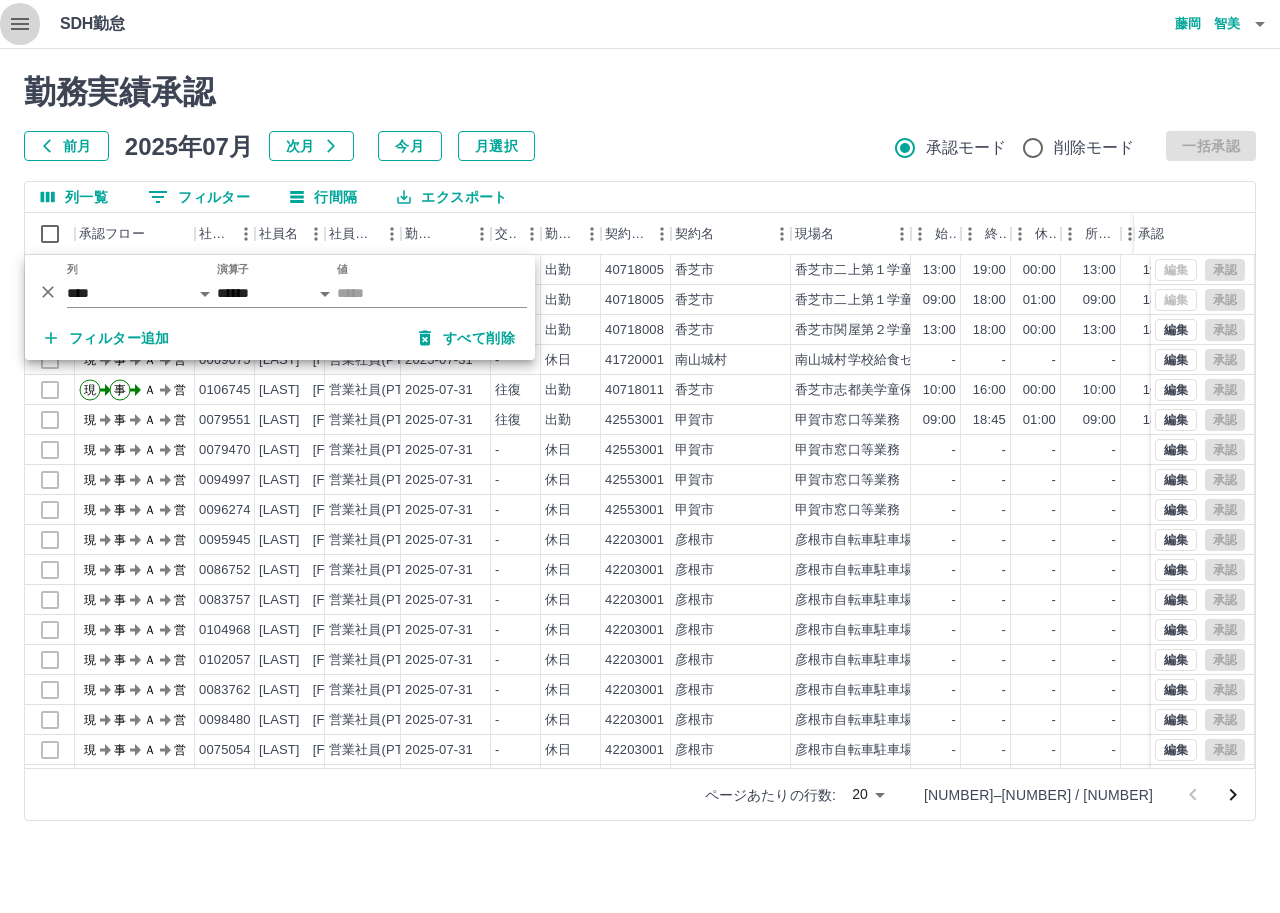click 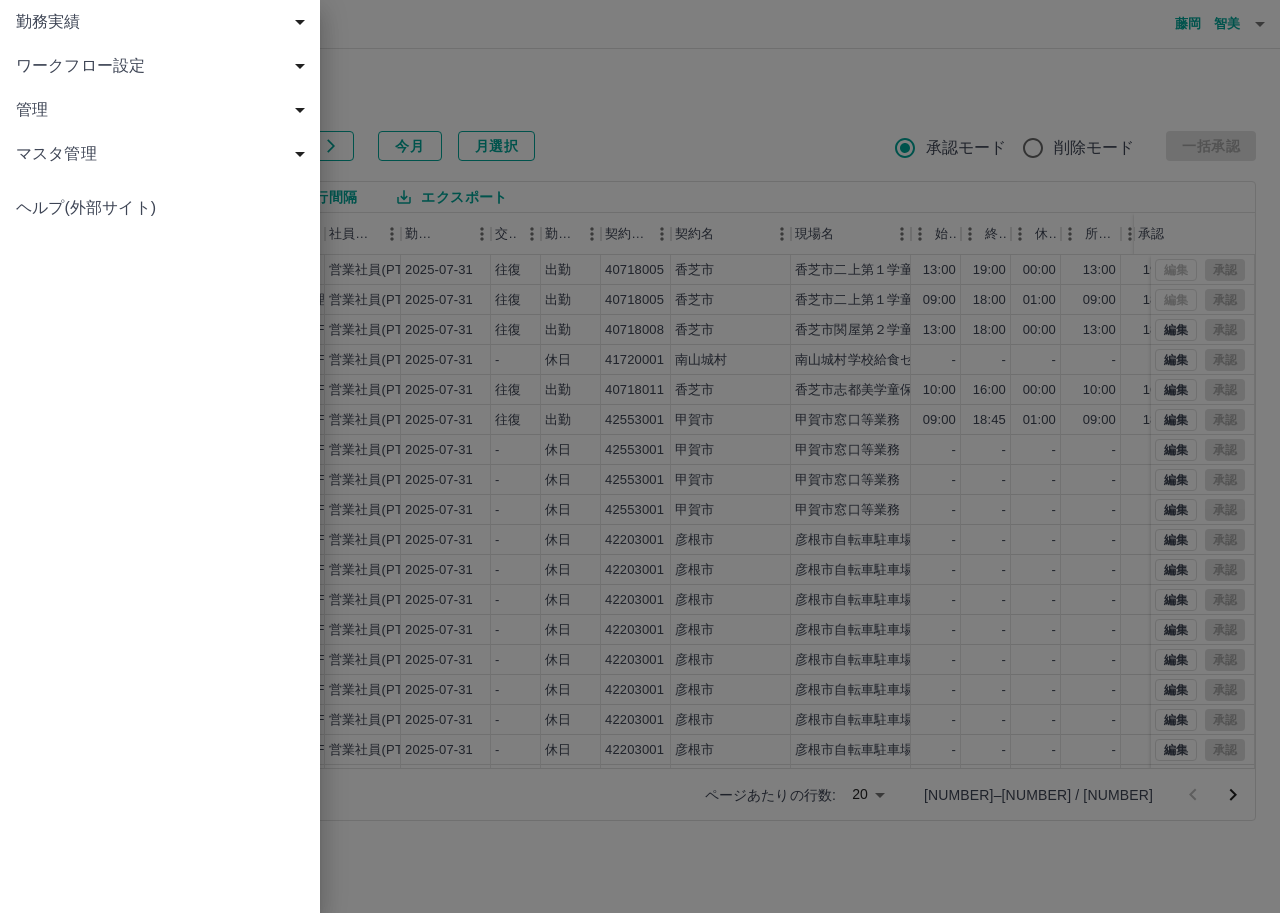 click on "勤務実績" at bounding box center (164, 22) 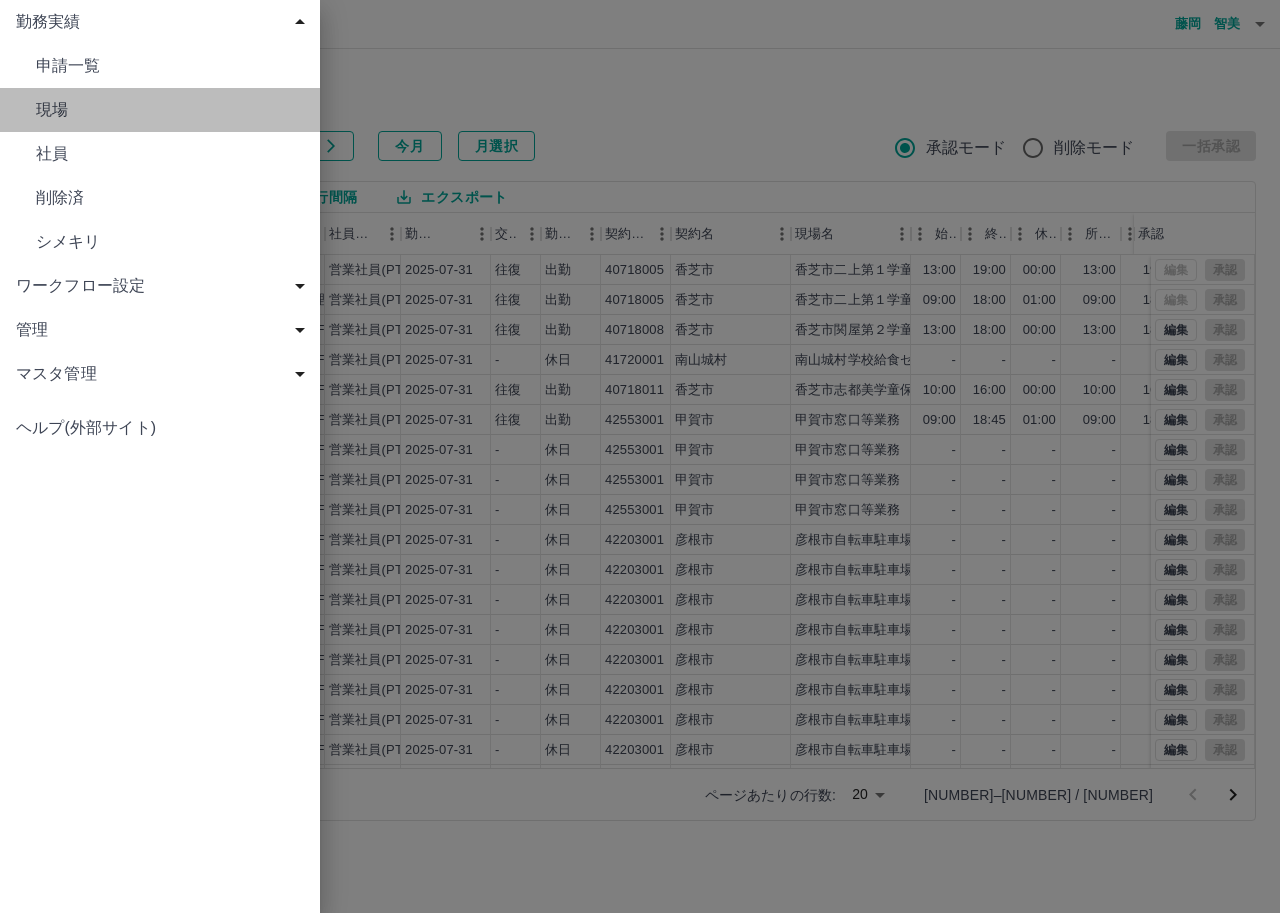 click on "現場" at bounding box center [170, 110] 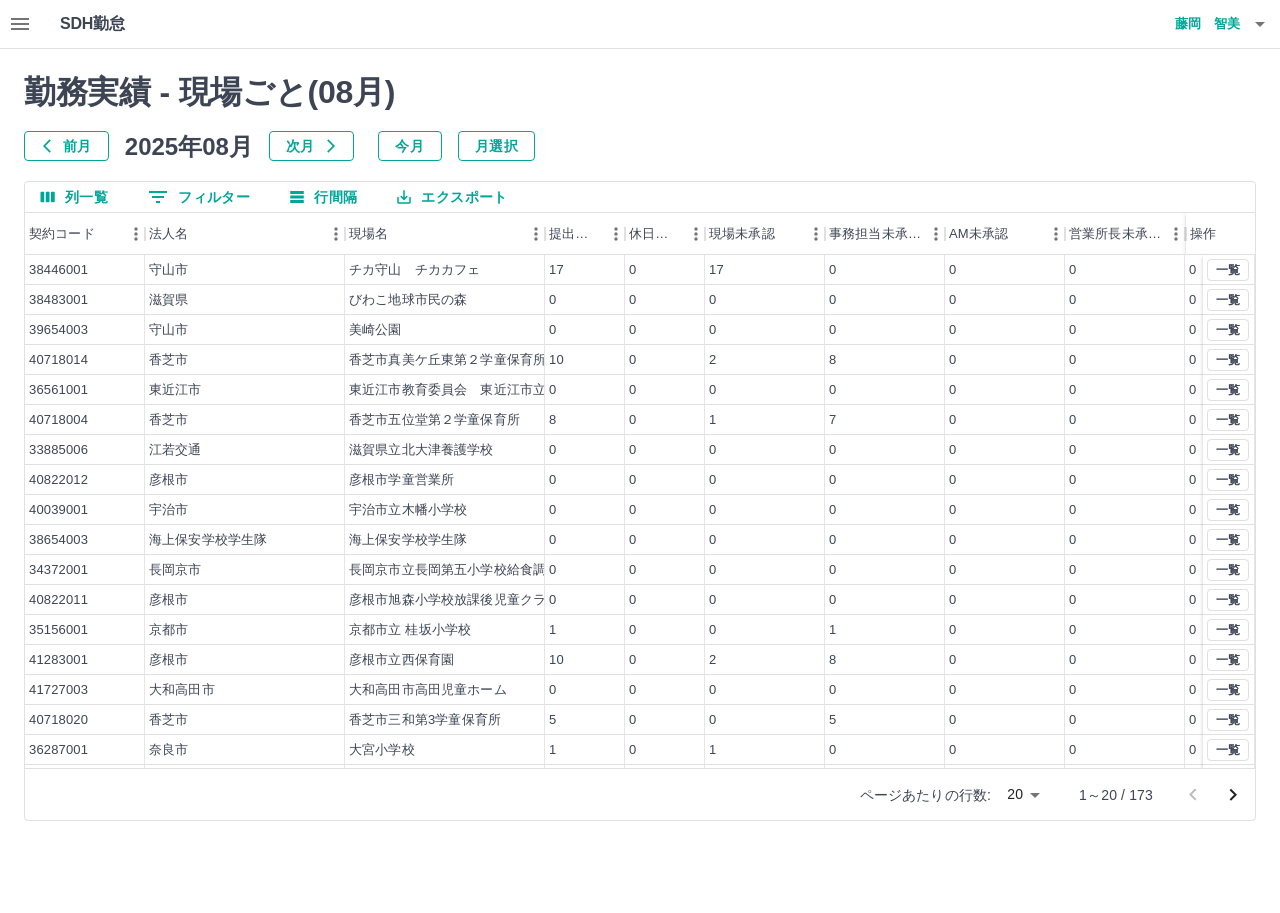 click on "前月" at bounding box center [66, 146] 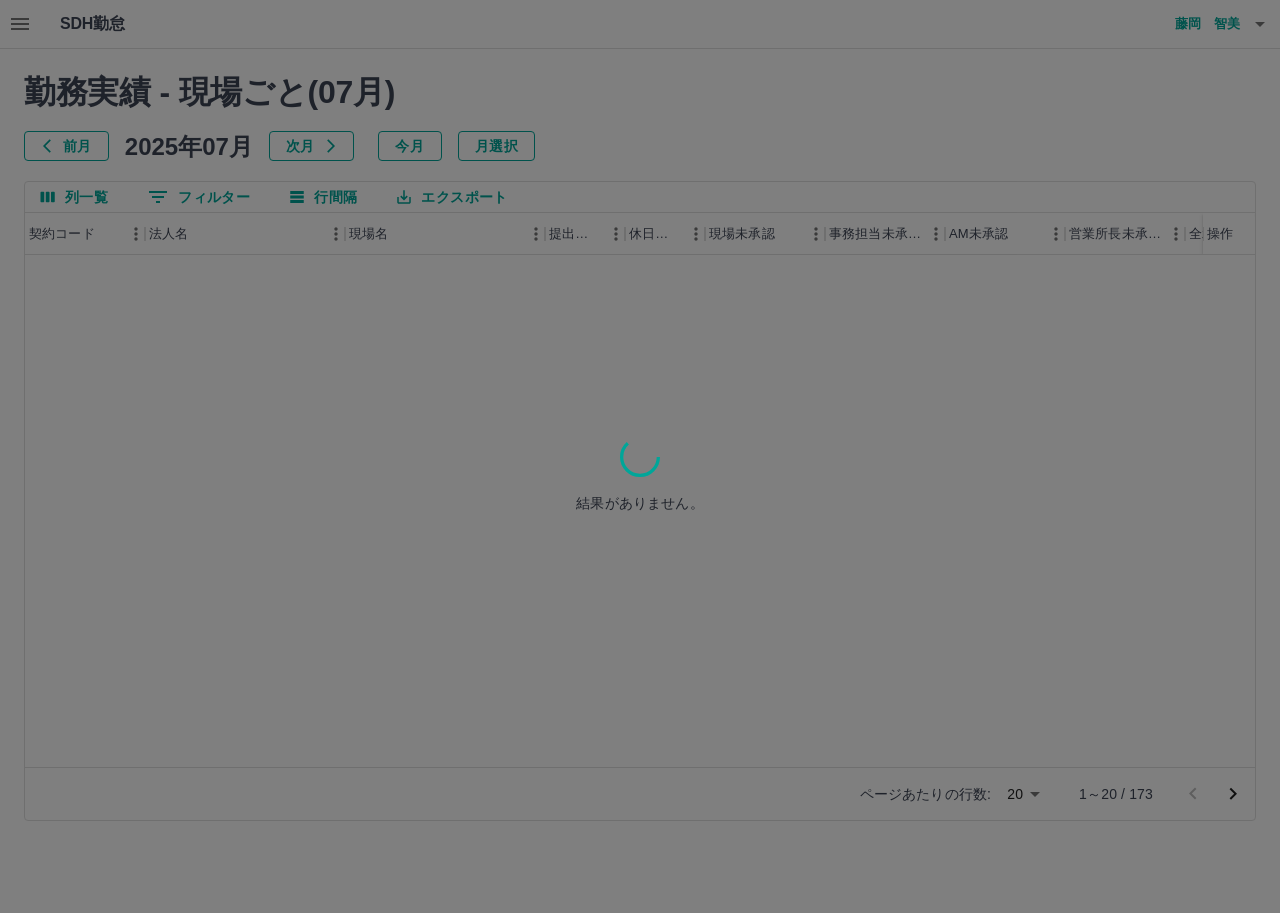 click at bounding box center (640, 456) 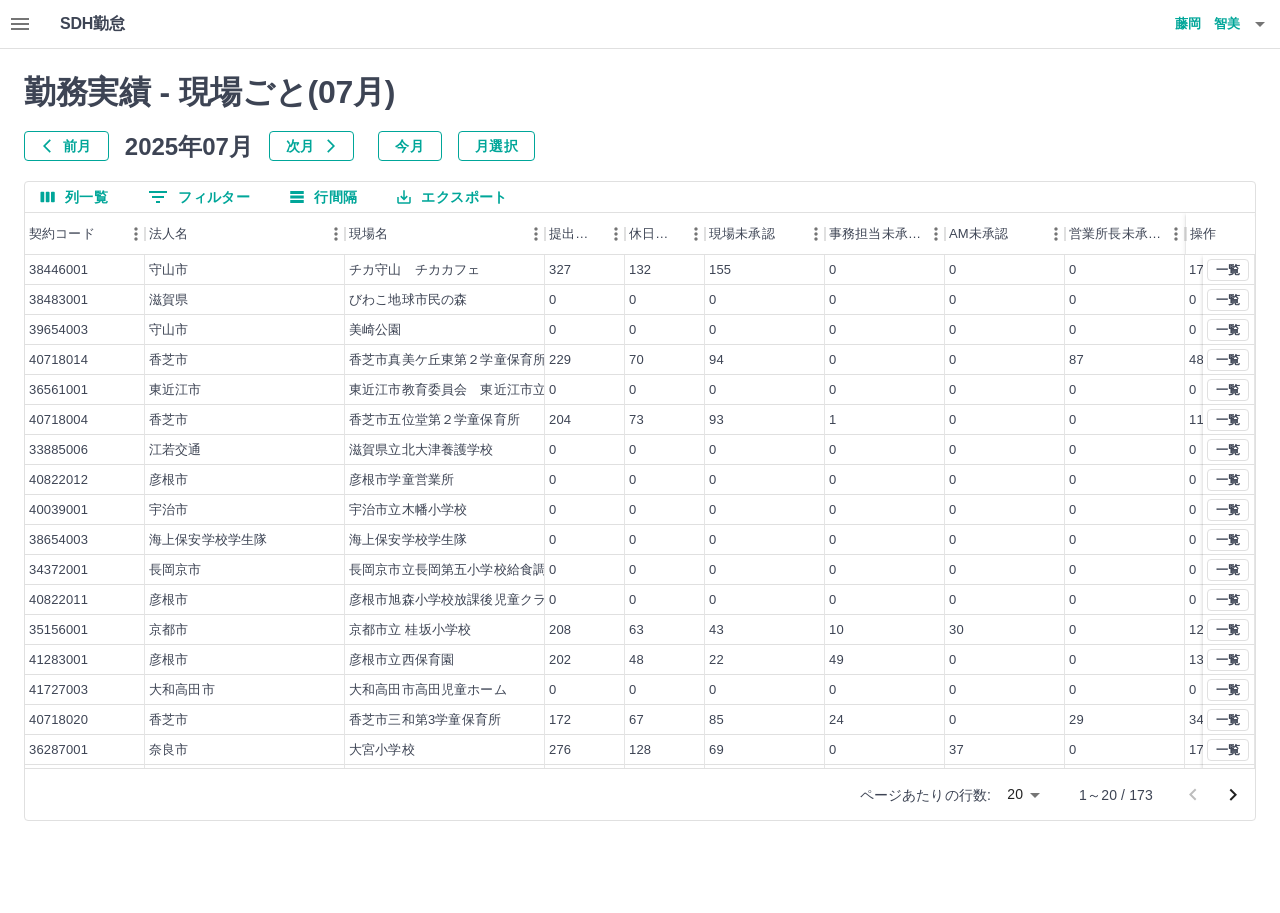 click 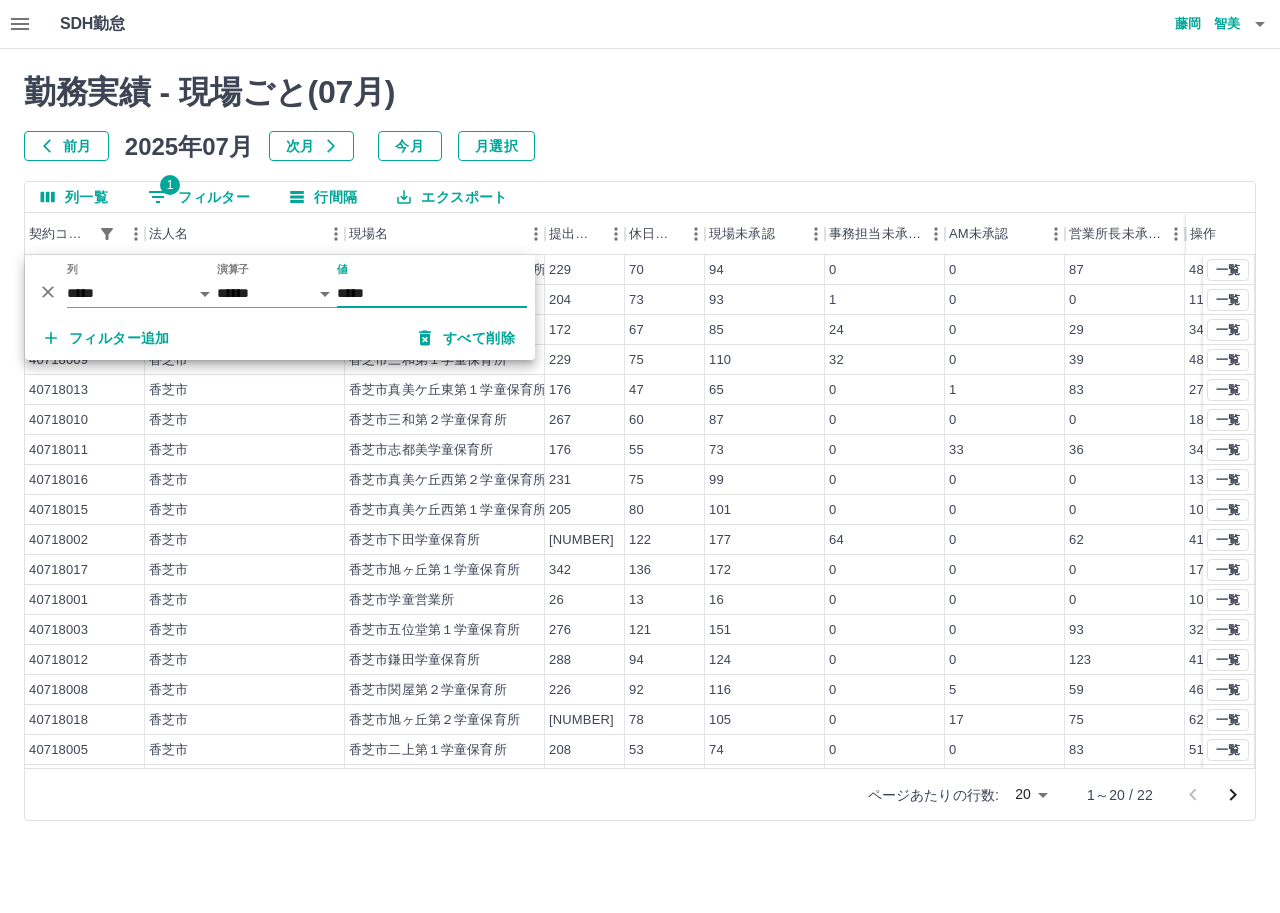 type on "*****" 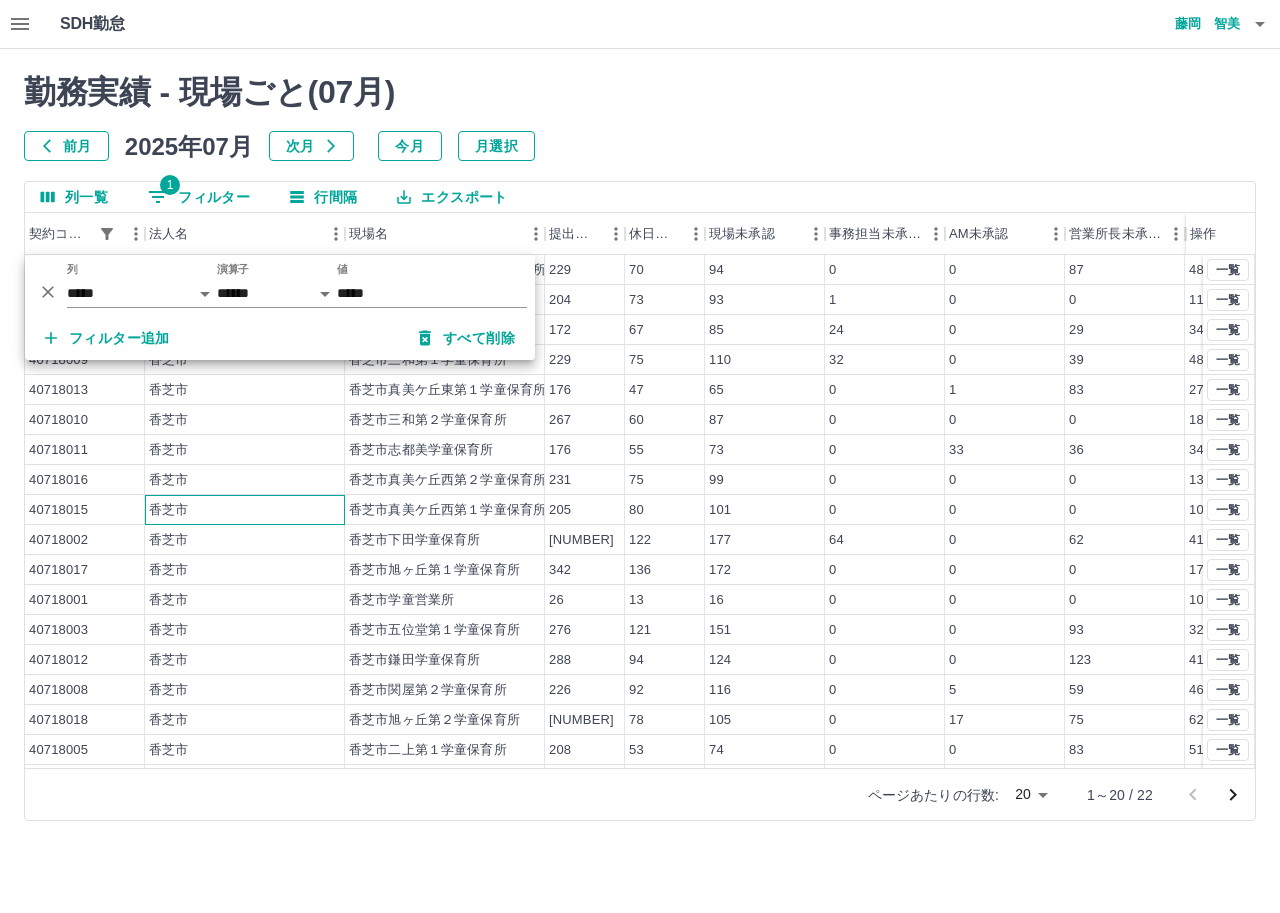 click on "香芝市" at bounding box center (245, 510) 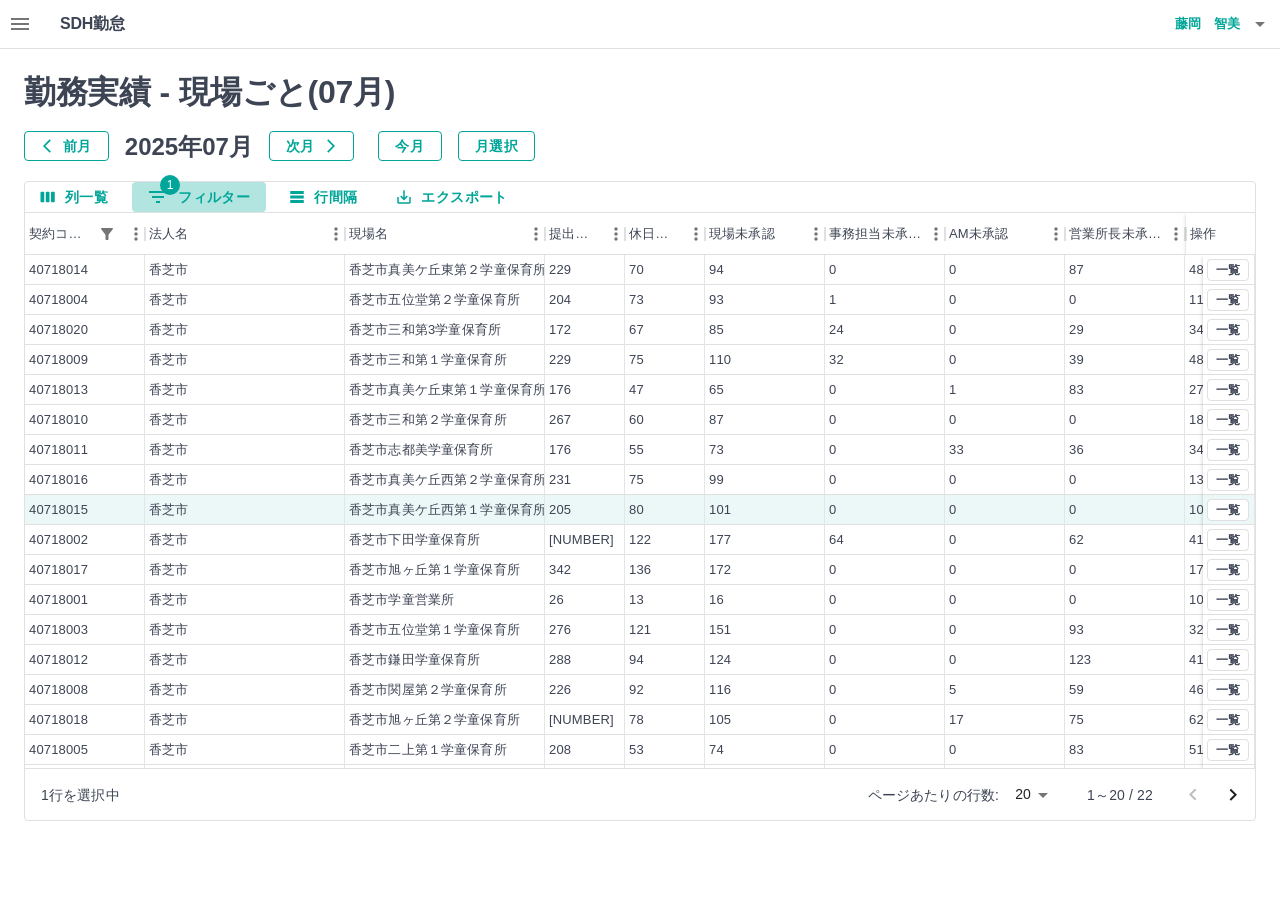 click on "1 フィルター" at bounding box center [199, 197] 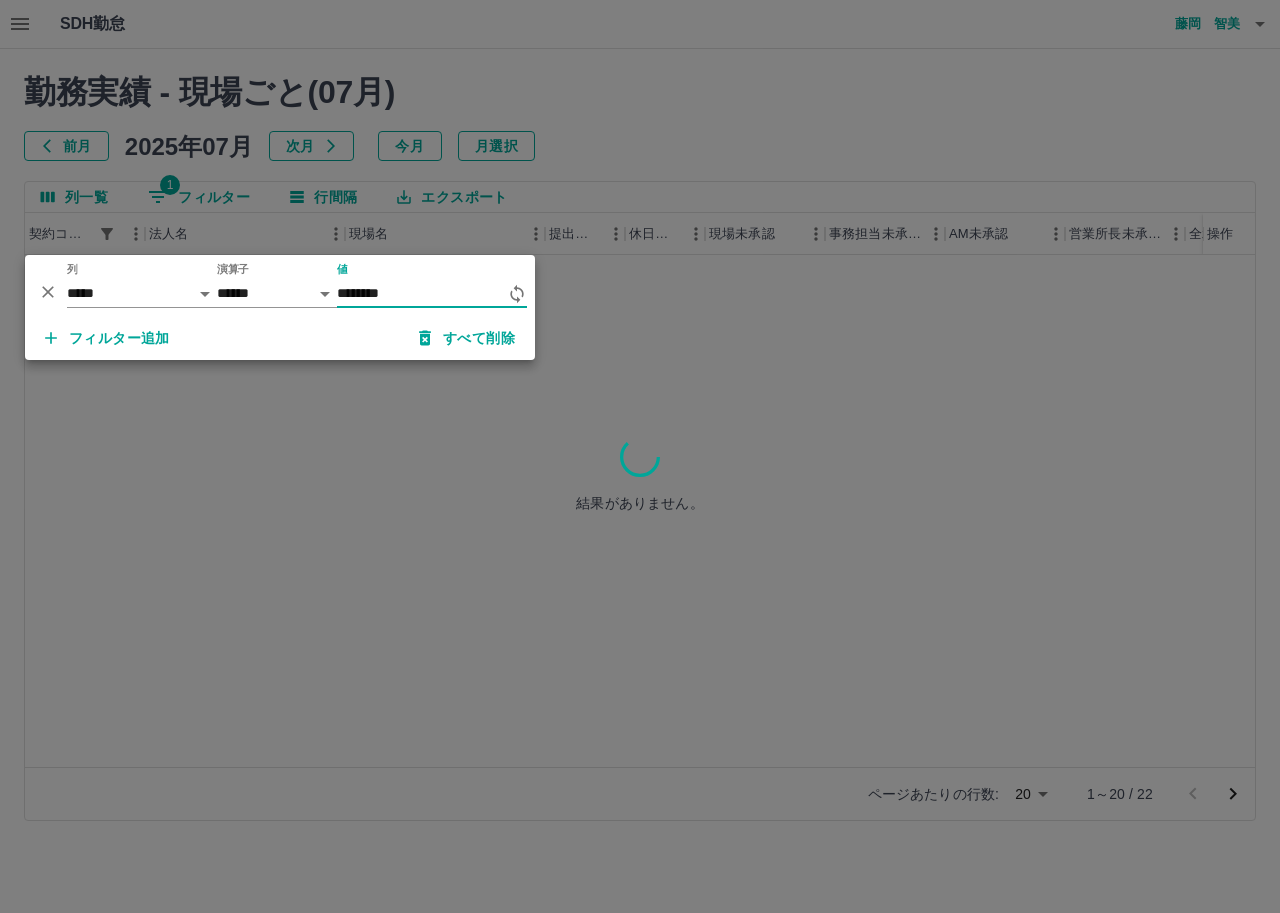 type on "********" 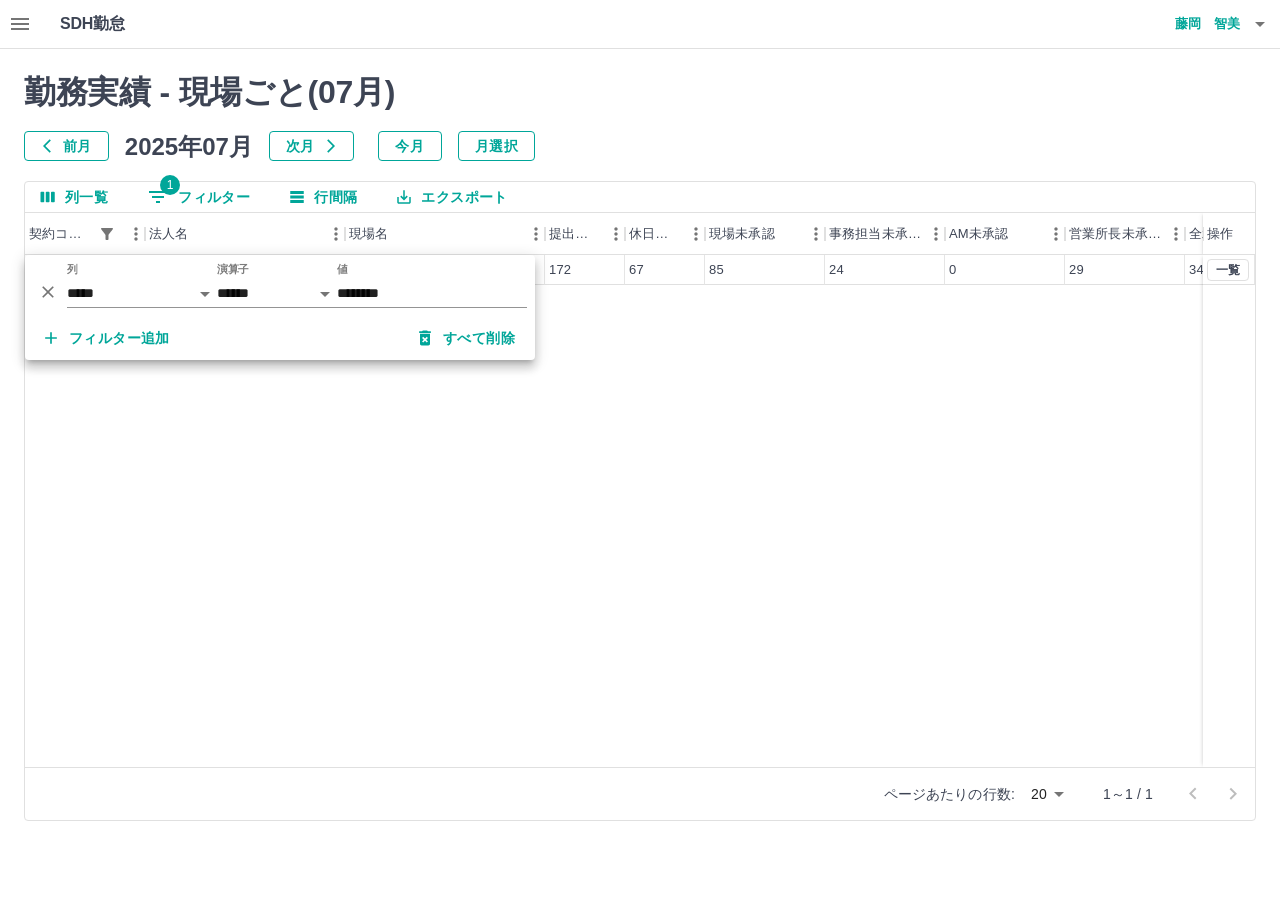 click on "40718020 香芝市 香芝市三和第3学童保育所 172 67 85 24 0 29 34 一覧" at bounding box center (691, 511) 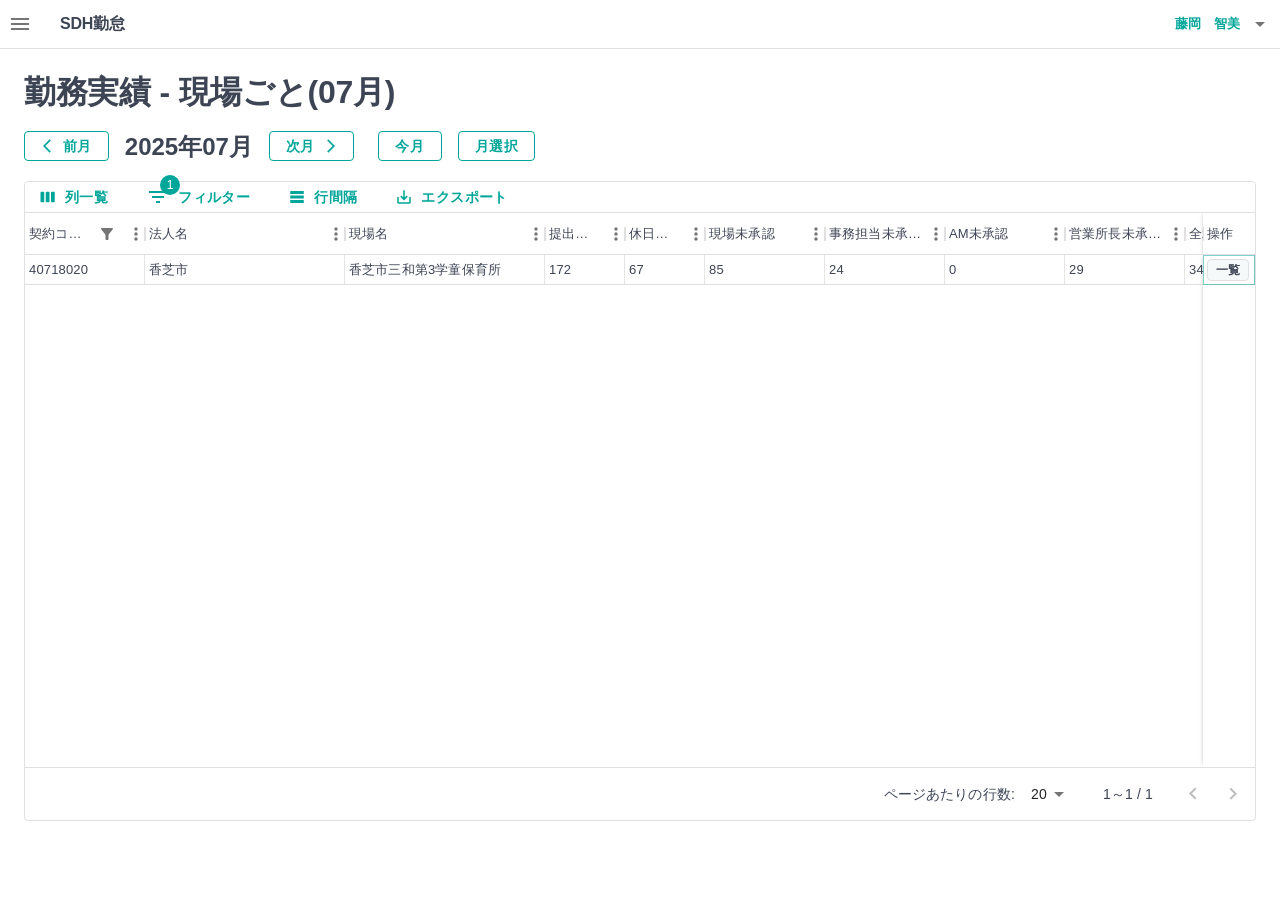 click on "一覧" at bounding box center (1228, 270) 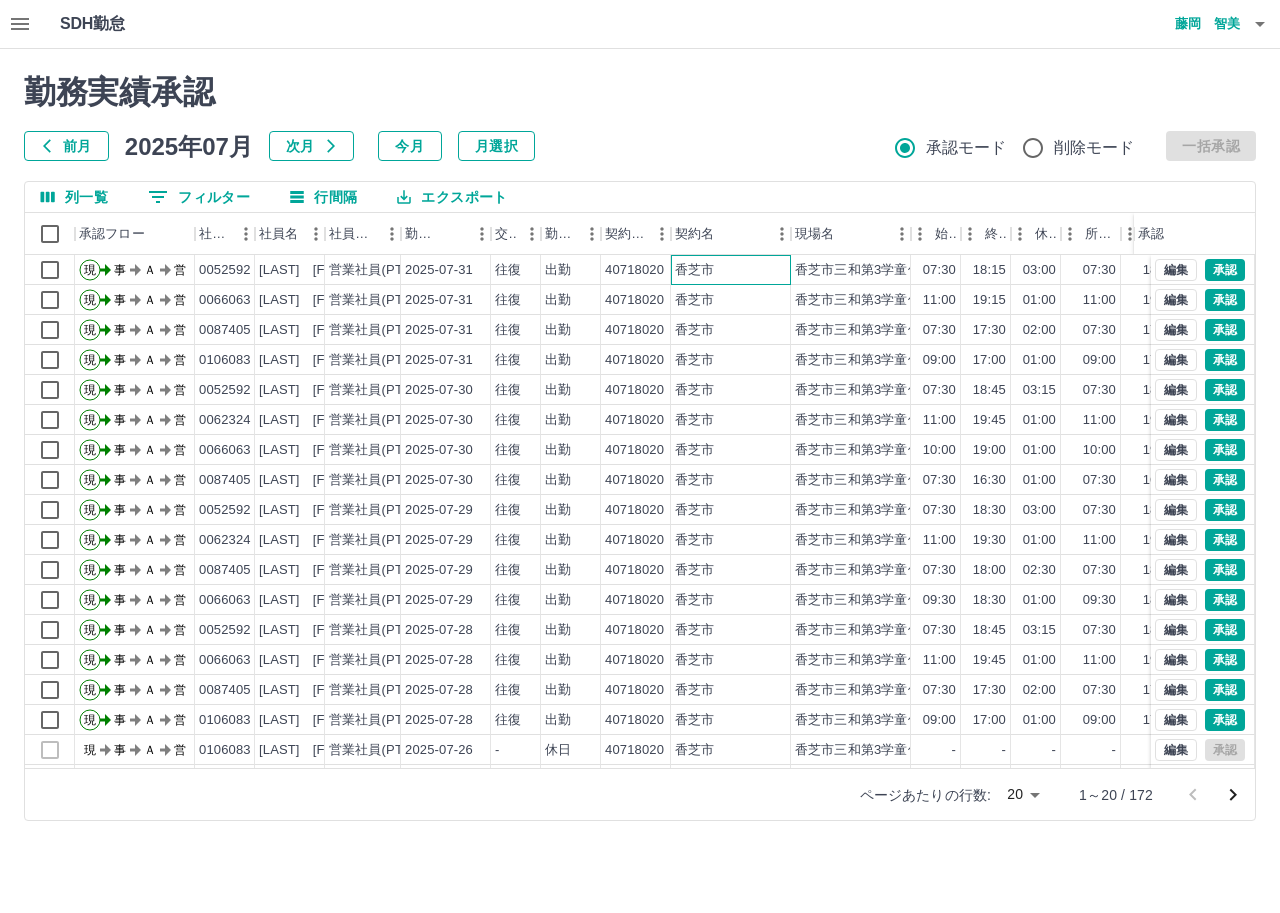 click on "香芝市" at bounding box center [731, 270] 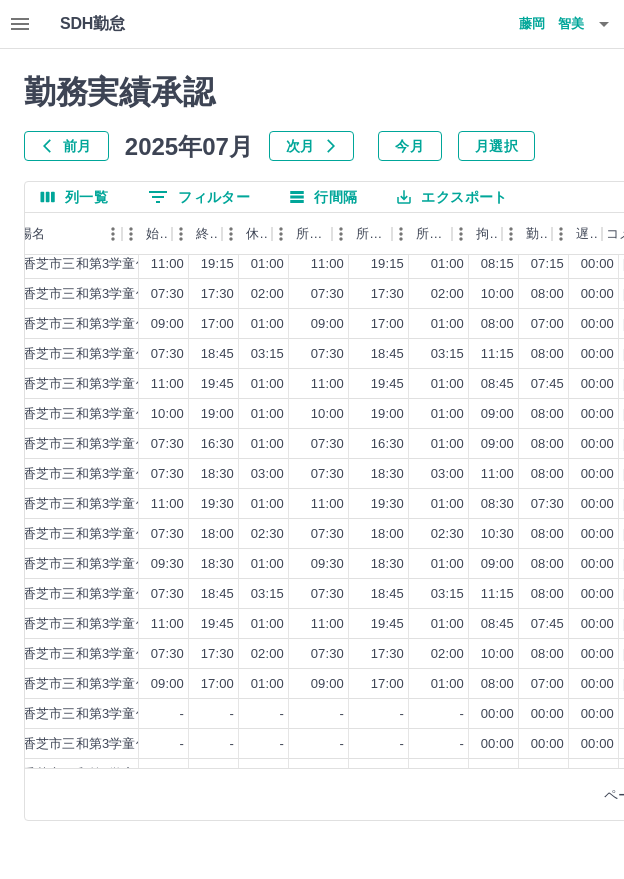 scroll, scrollTop: 0, scrollLeft: 789, axis: horizontal 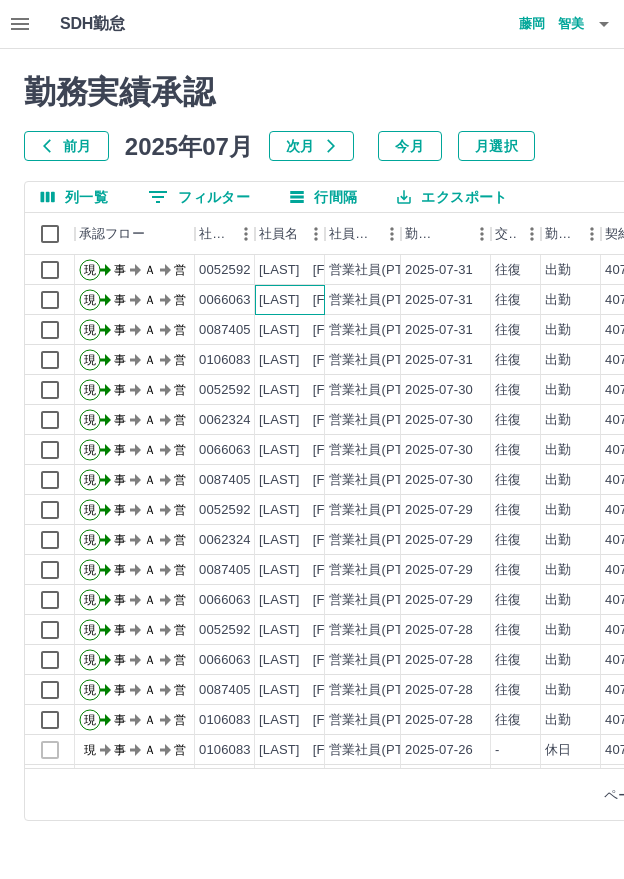 click on "植嶋　邦恵" at bounding box center (309, 300) 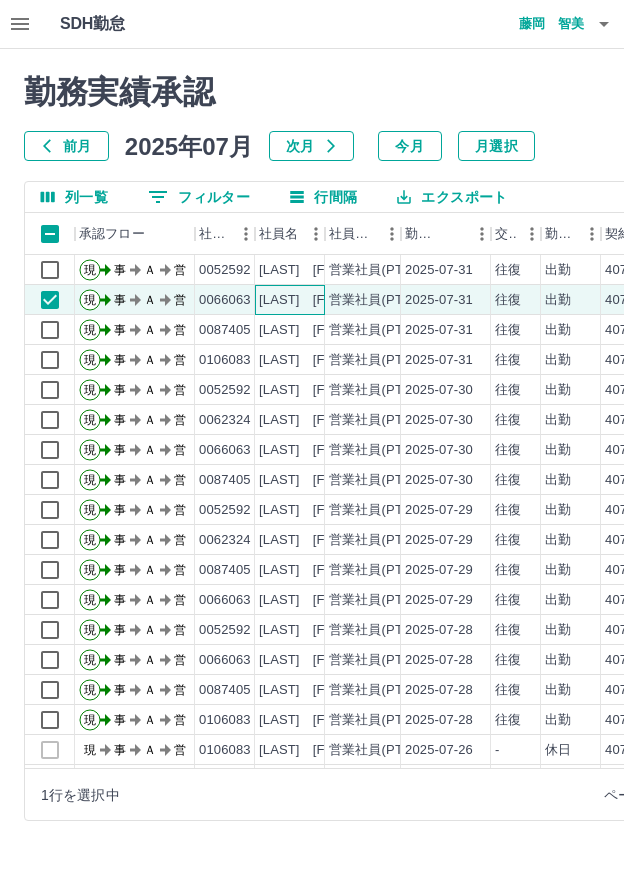 click on "植嶋　邦恵" at bounding box center [309, 300] 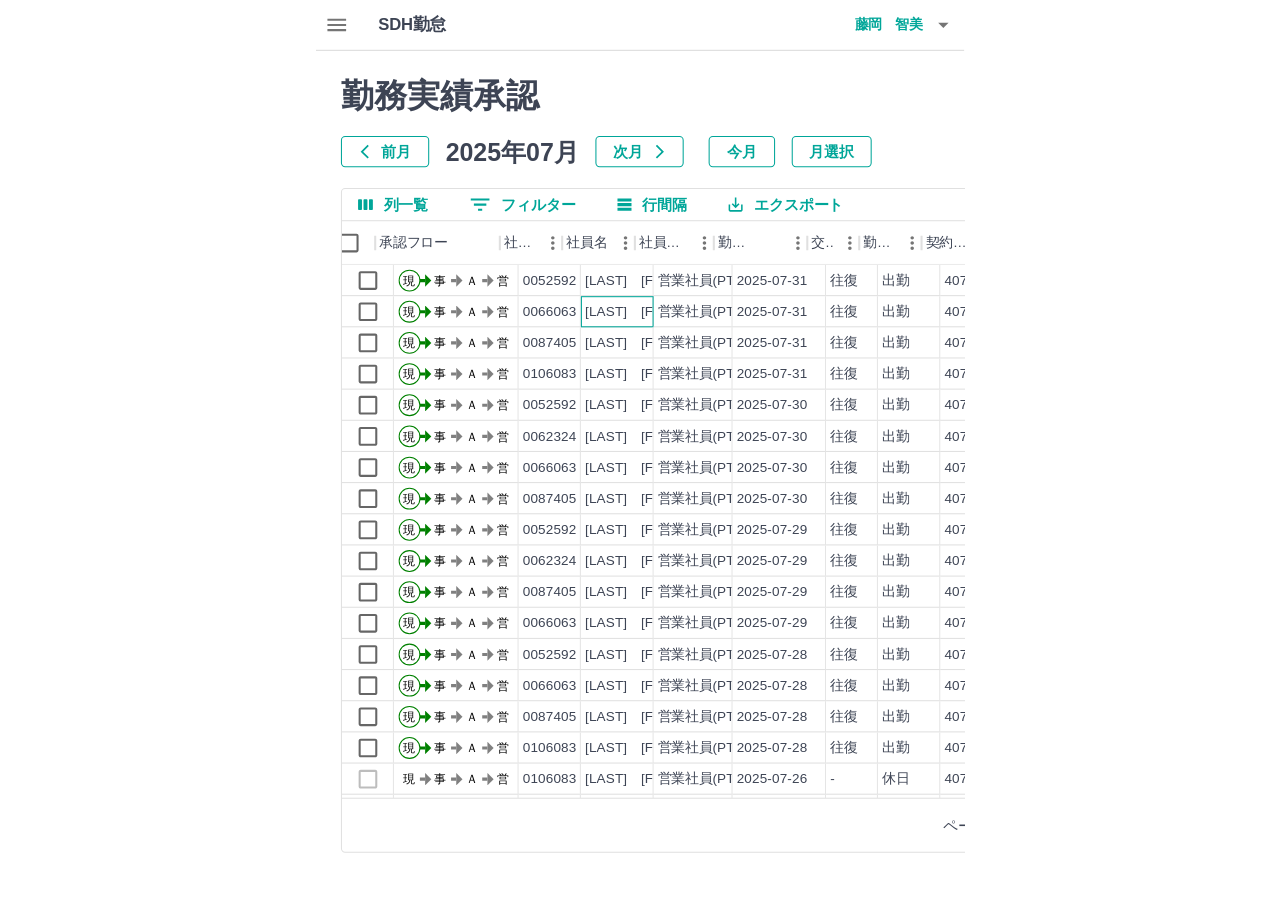 scroll, scrollTop: 0, scrollLeft: 789, axis: horizontal 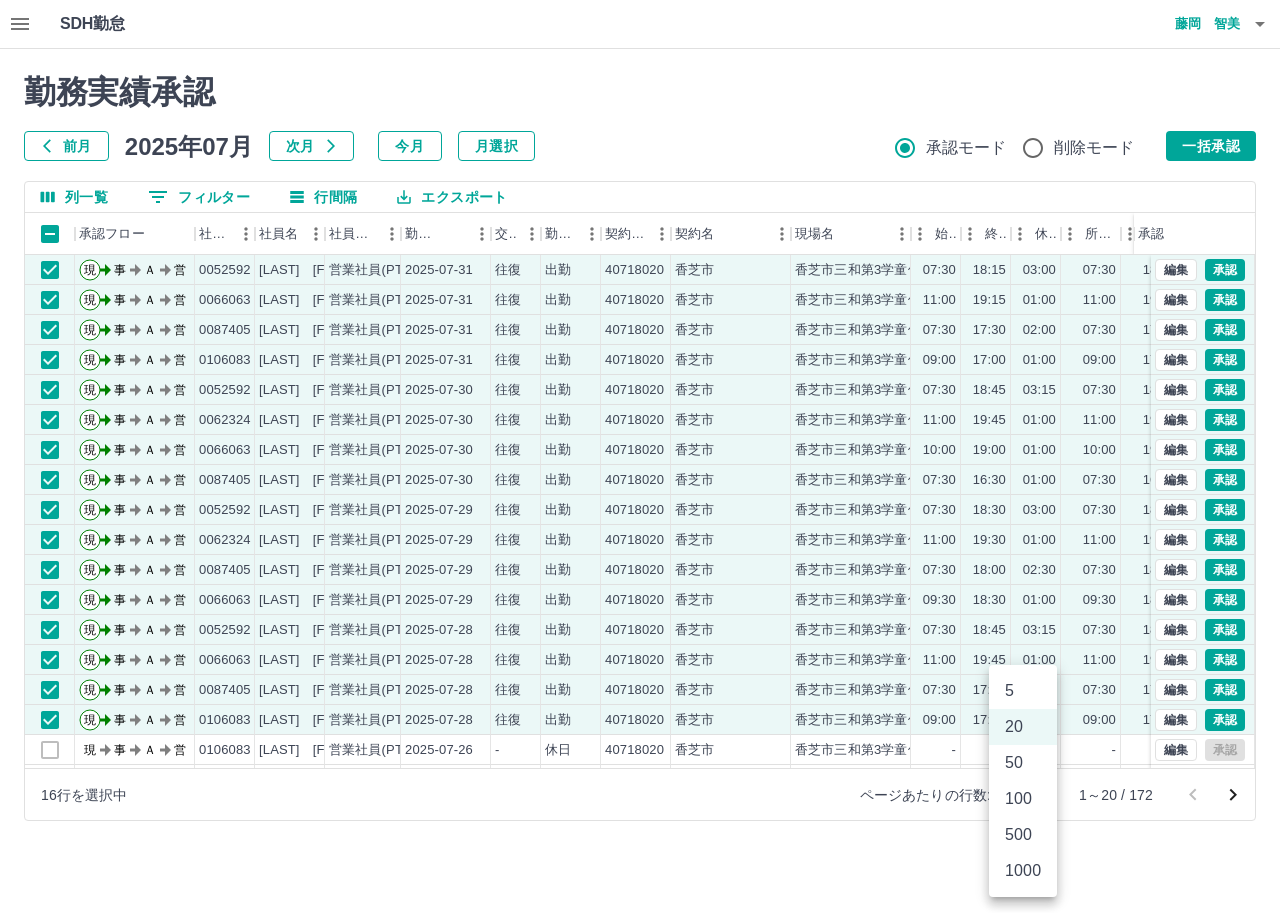 click on "SDH勤怠 藤岡　智美 勤務実績承認 前月 2025年07月 次月 今月 月選択 承認モード 削除モード 一括承認 列一覧 0 フィルター 行間隔 エクスポート 承認フロー 社員番号 社員名 社員区分 勤務日 交通費 勤務区分 契約コード 契約名 現場名 始業 終業 休憩 所定開始 所定終業 所定休憩 拘束 勤務 遅刻等 承認 現 事 Ａ 営 0052592 矢追　恵美子 営業社員(PT契約) 2025-07-31 往復 出勤 40718020 香芝市 香芝市三和第3学童保育所 07:30 18:15 03:00 07:30 18:15 03:00 10:45 07:45 00:00 現 事 Ａ 営 0066063 植嶋　邦恵 営業社員(PT契約) 2025-07-31 往復 出勤 40718020 香芝市 香芝市三和第3学童保育所 11:00 19:15 01:00 11:00 19:15 01:00 08:15 07:15 00:00 現 事 Ａ 営 0087405 中田　好美 営業社員(PT契約) 2025-07-31 往復 出勤 40718020 香芝市 香芝市三和第3学童保育所 07:30 17:30 02:00 07:30 17:30 02:00 10:00 08:00 00:00 現 事 Ａ 営 0106083 往復" at bounding box center (640, 422) 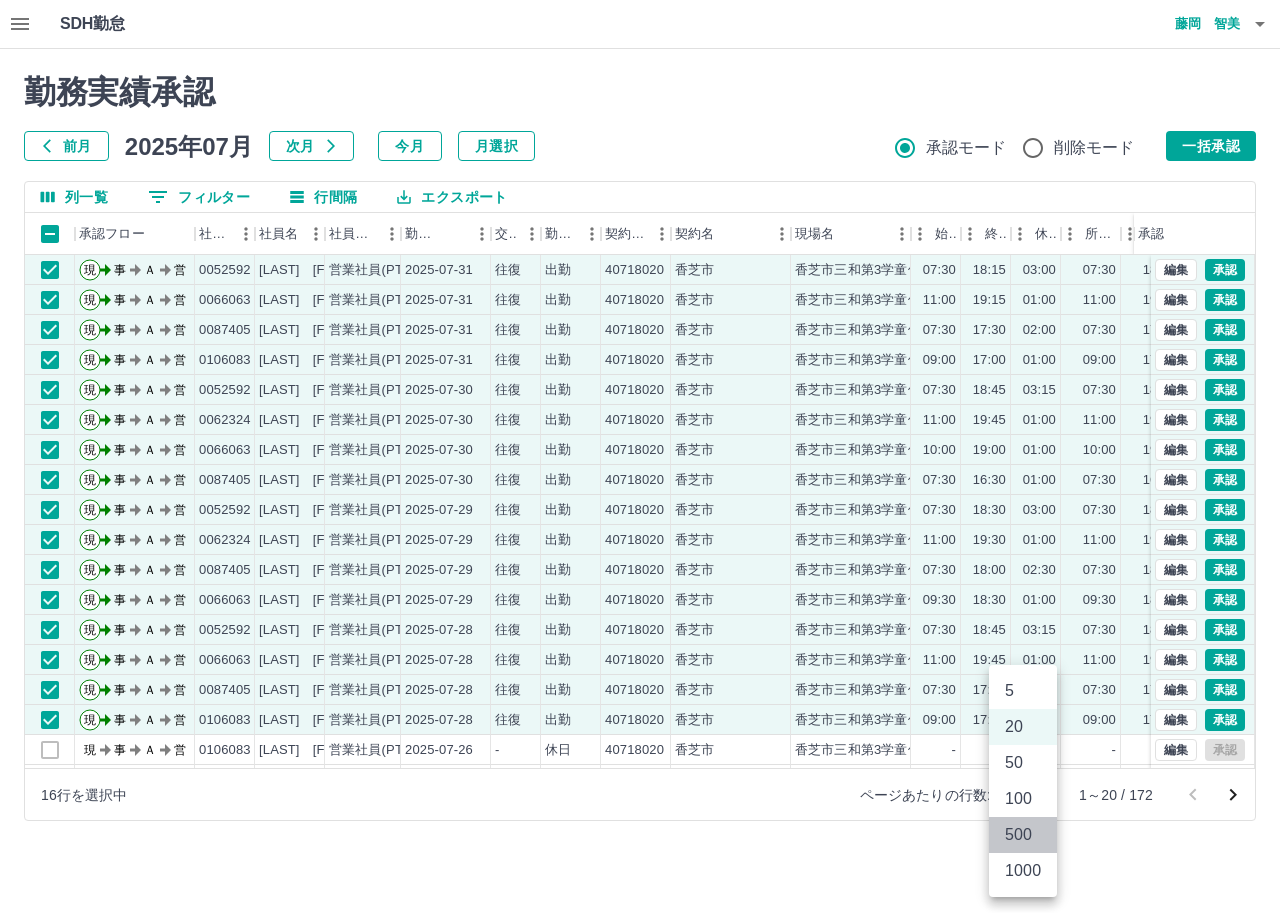 click on "500" at bounding box center (1023, 835) 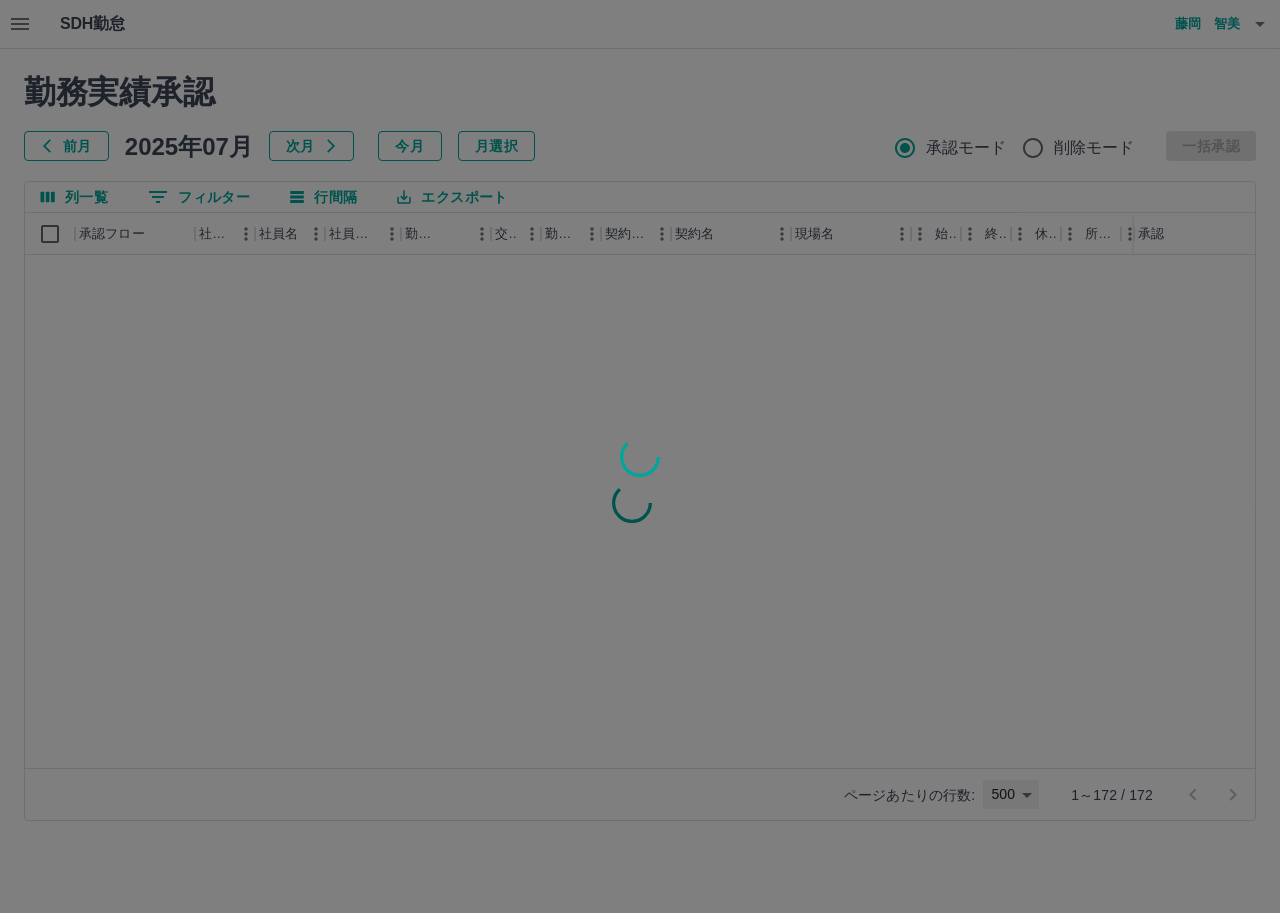 type on "***" 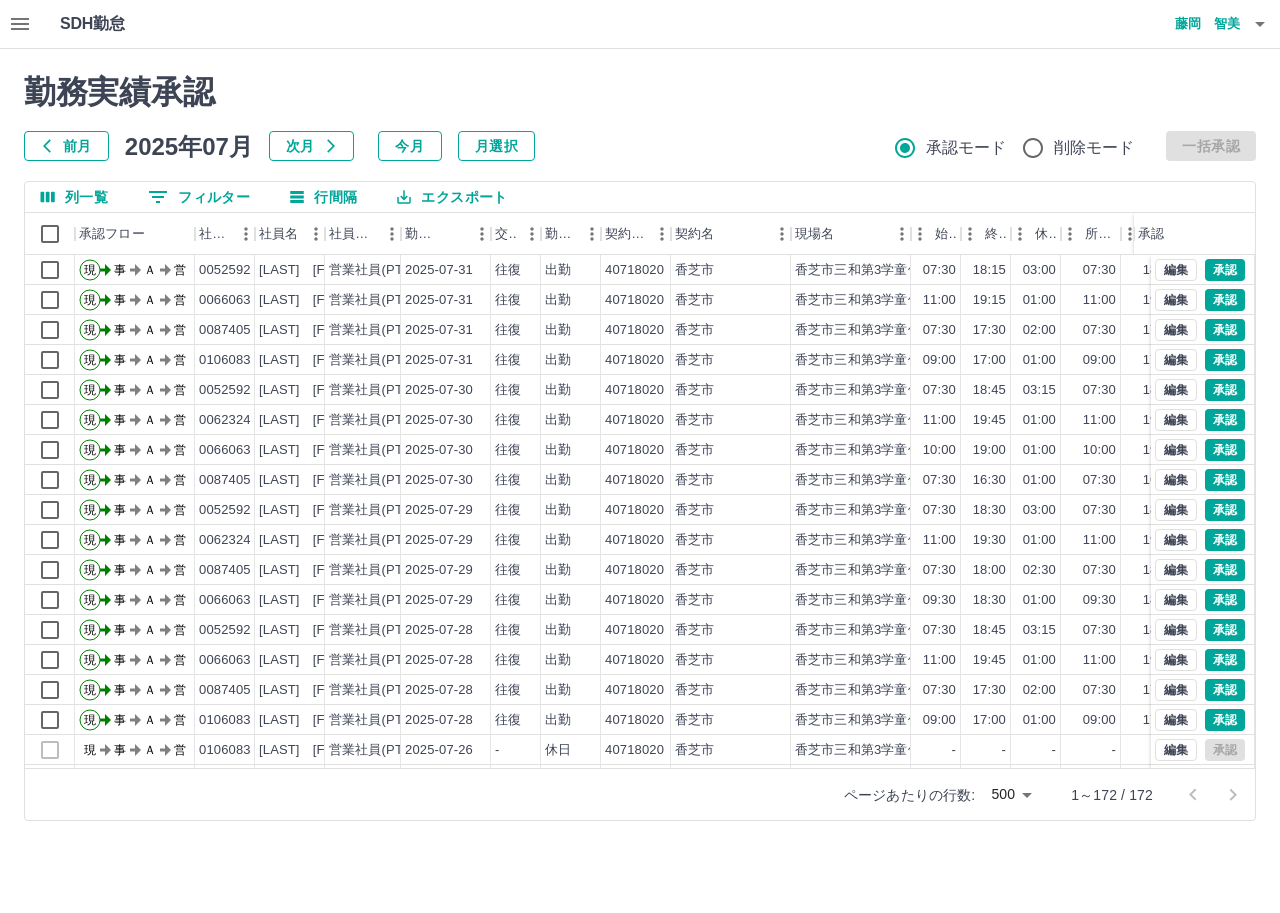 click on "勤務実績承認 前月 2025年07月 次月 今月 月選択 承認モード 削除モード 一括承認 列一覧 0 フィルター 行間隔 エクスポート 承認フロー 社員番号 社員名 社員区分 勤務日 交通費 勤務区分 契約コード 契約名 現場名 始業 終業 休憩 所定開始 所定終業 所定休憩 拘束 勤務 遅刻等 承認 現 事 Ａ 営 0052592 矢追　恵美子 営業社員(PT契約) 2025-07-31 往復 出勤 40718020 香芝市 香芝市三和第3学童保育所 07:30 18:15 03:00 07:30 18:15 03:00 10:45 07:45 00:00 現 事 Ａ 営 0066063 植嶋　邦恵 営業社員(PT契約) 2025-07-31 往復 出勤 40718020 香芝市 香芝市三和第3学童保育所 11:00 19:15 01:00 11:00 19:15 01:00 08:15 07:15 00:00 現 事 Ａ 営 0087405 中田　好美 営業社員(PT契約) 2025-07-31 往復 出勤 40718020 香芝市 香芝市三和第3学童保育所 07:30 17:30 02:00 07:30 17:30 02:00 10:00 08:00 00:00 現 事 Ａ 営 0106083 西岡　恵理子 2025-07-31 -" at bounding box center [640, 447] 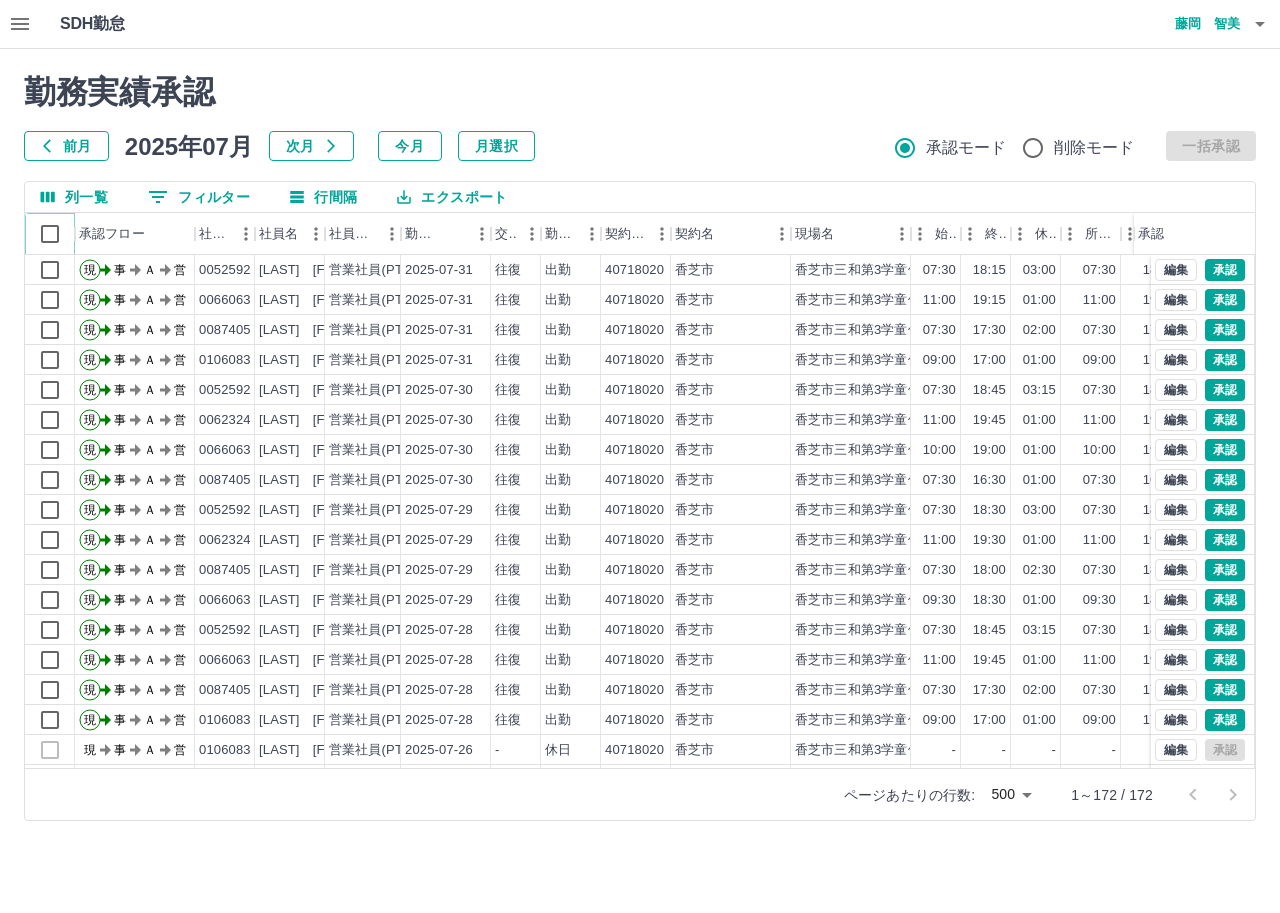 click 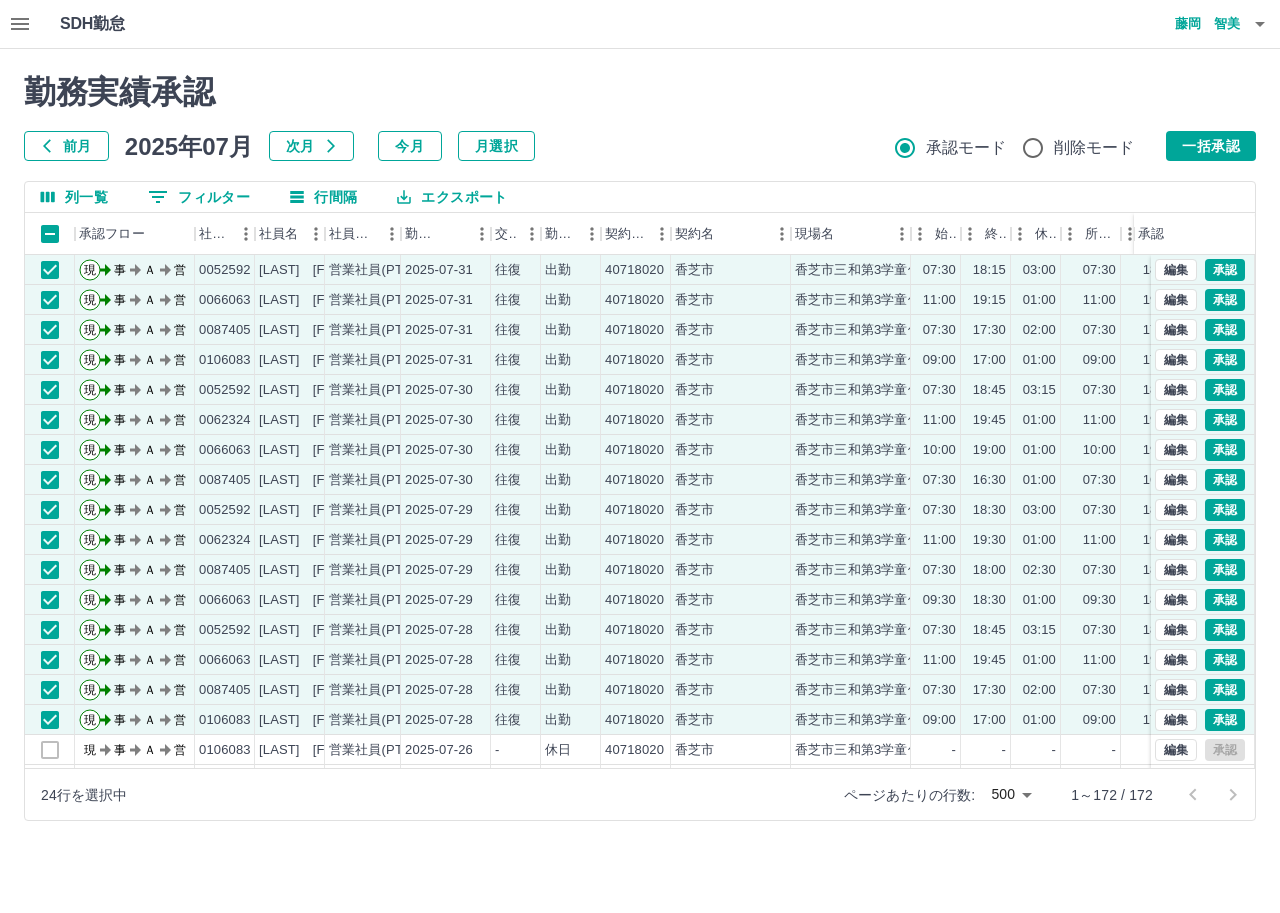click on "SDH勤怠 藤岡　智美" at bounding box center [640, 24] 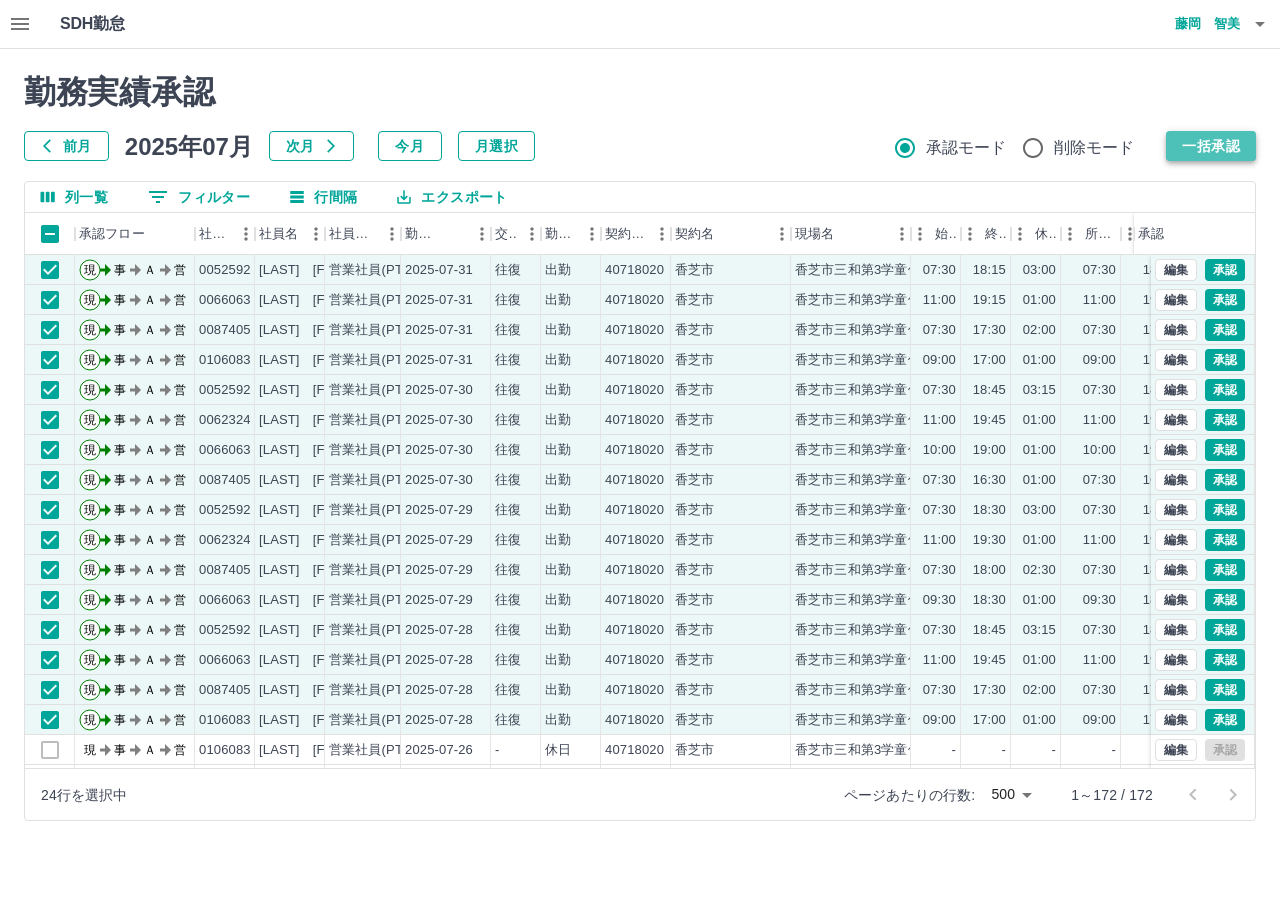 click on "一括承認" at bounding box center (1211, 146) 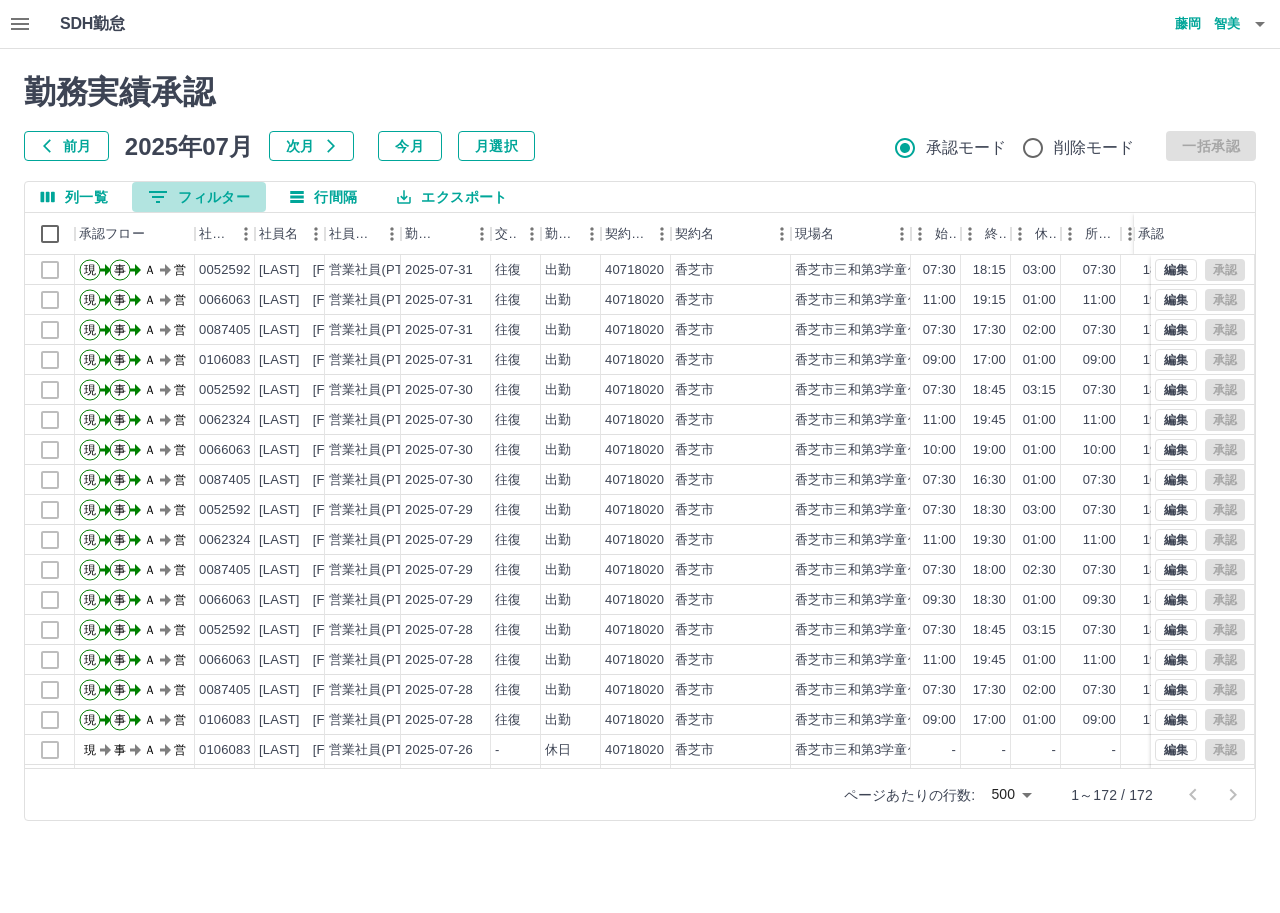 click 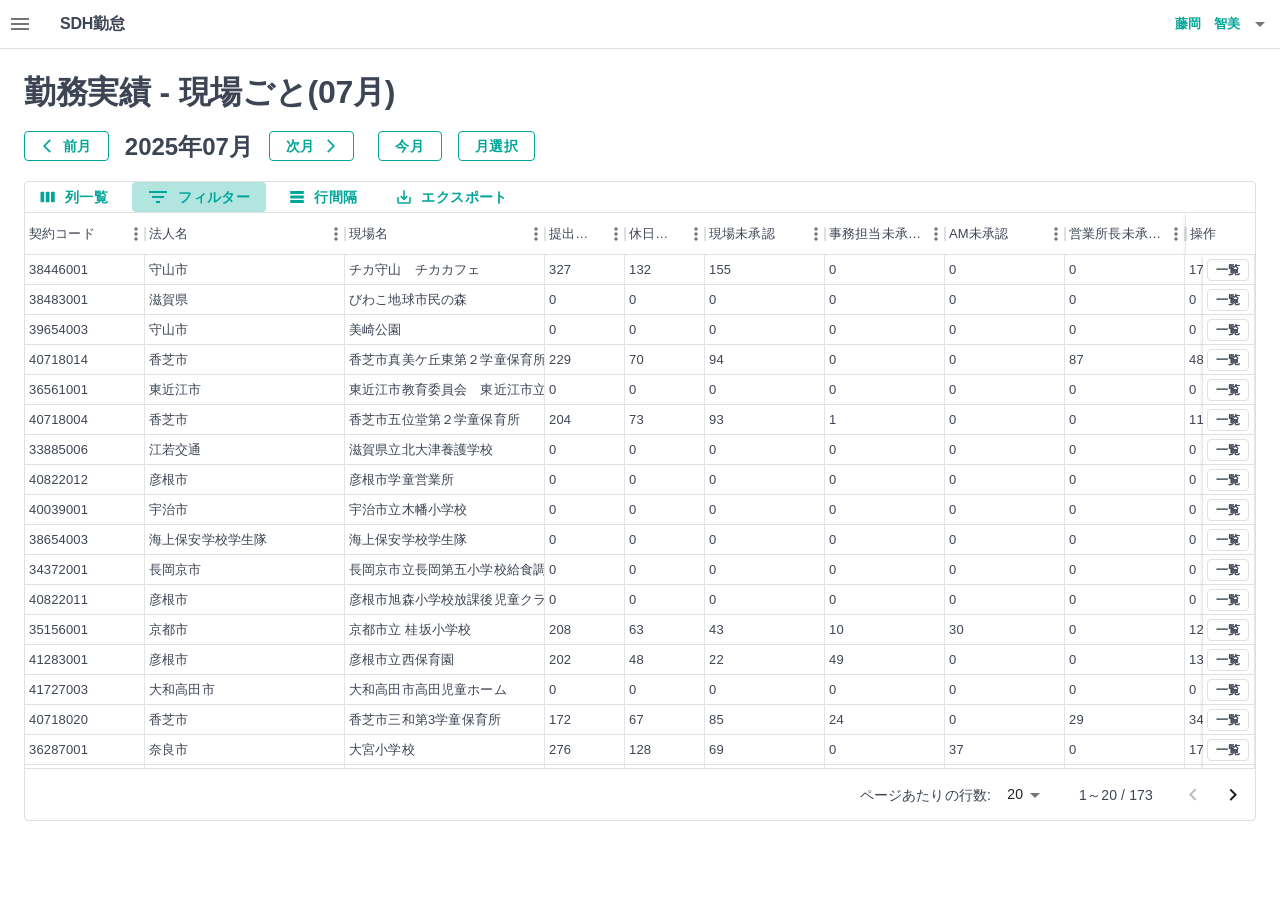 click on "0 フィルター" at bounding box center [199, 197] 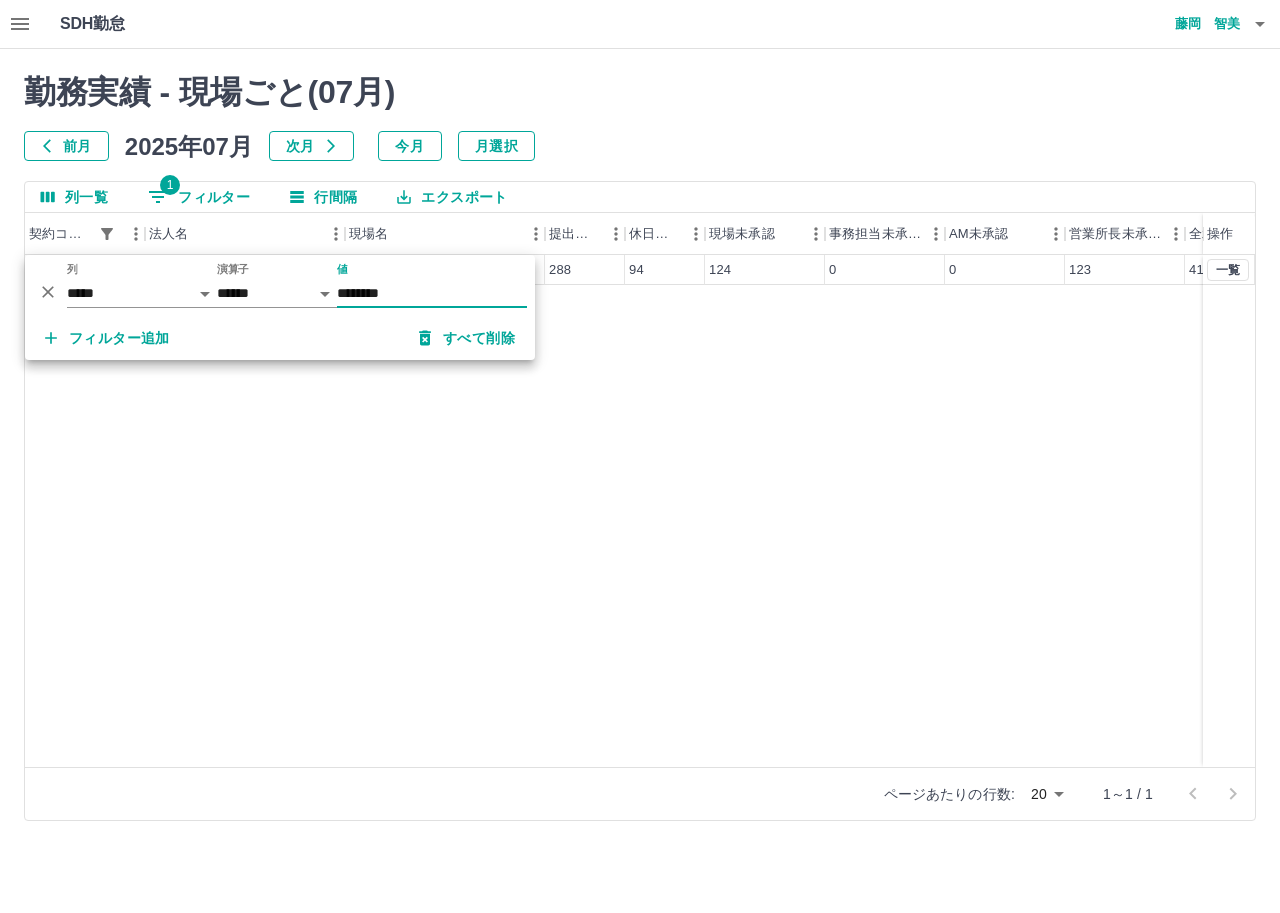 type on "********" 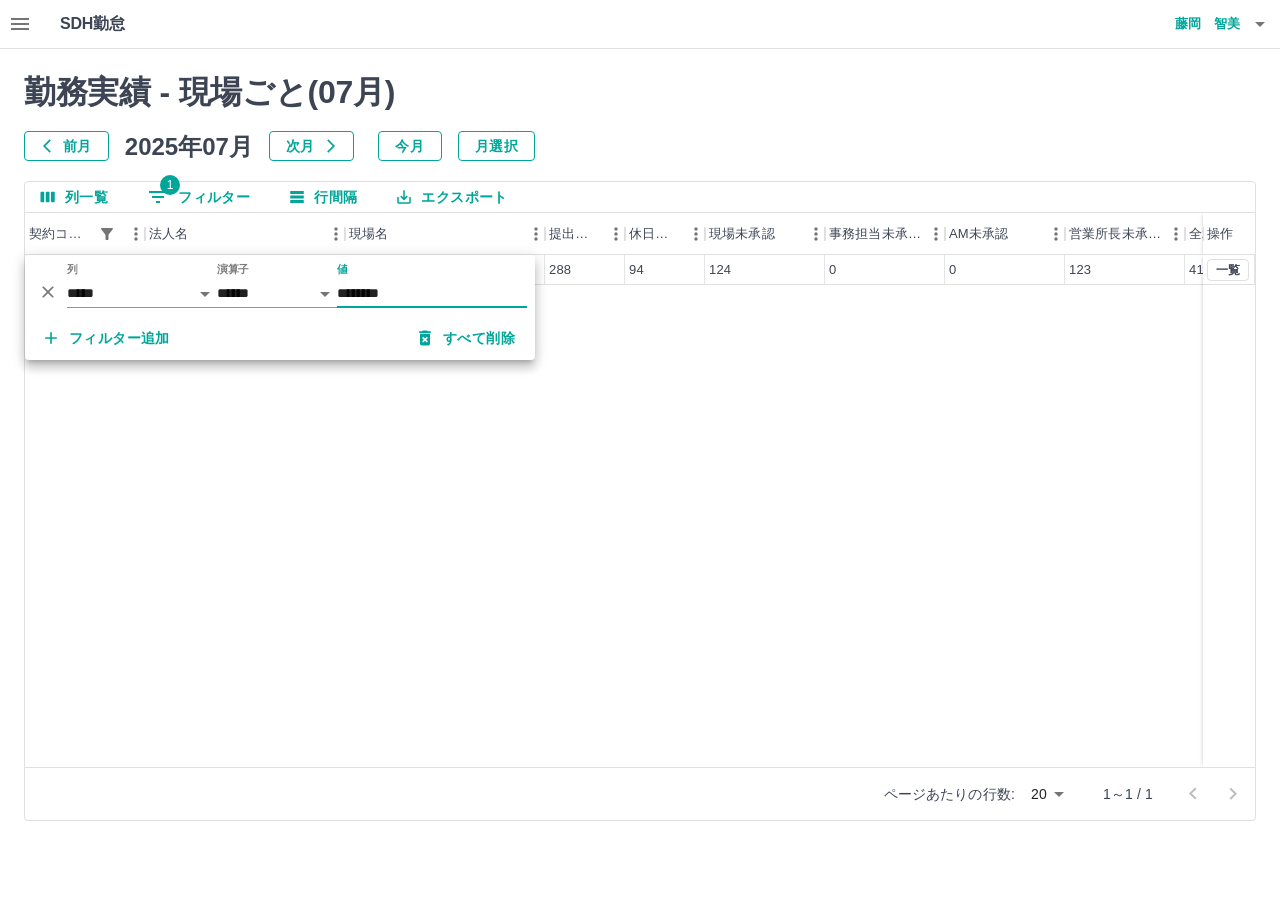 click on "40718012 香芝市 香芝市鎌田学童保育所 288 94 124 0 0 123 41 一覧" at bounding box center (691, 511) 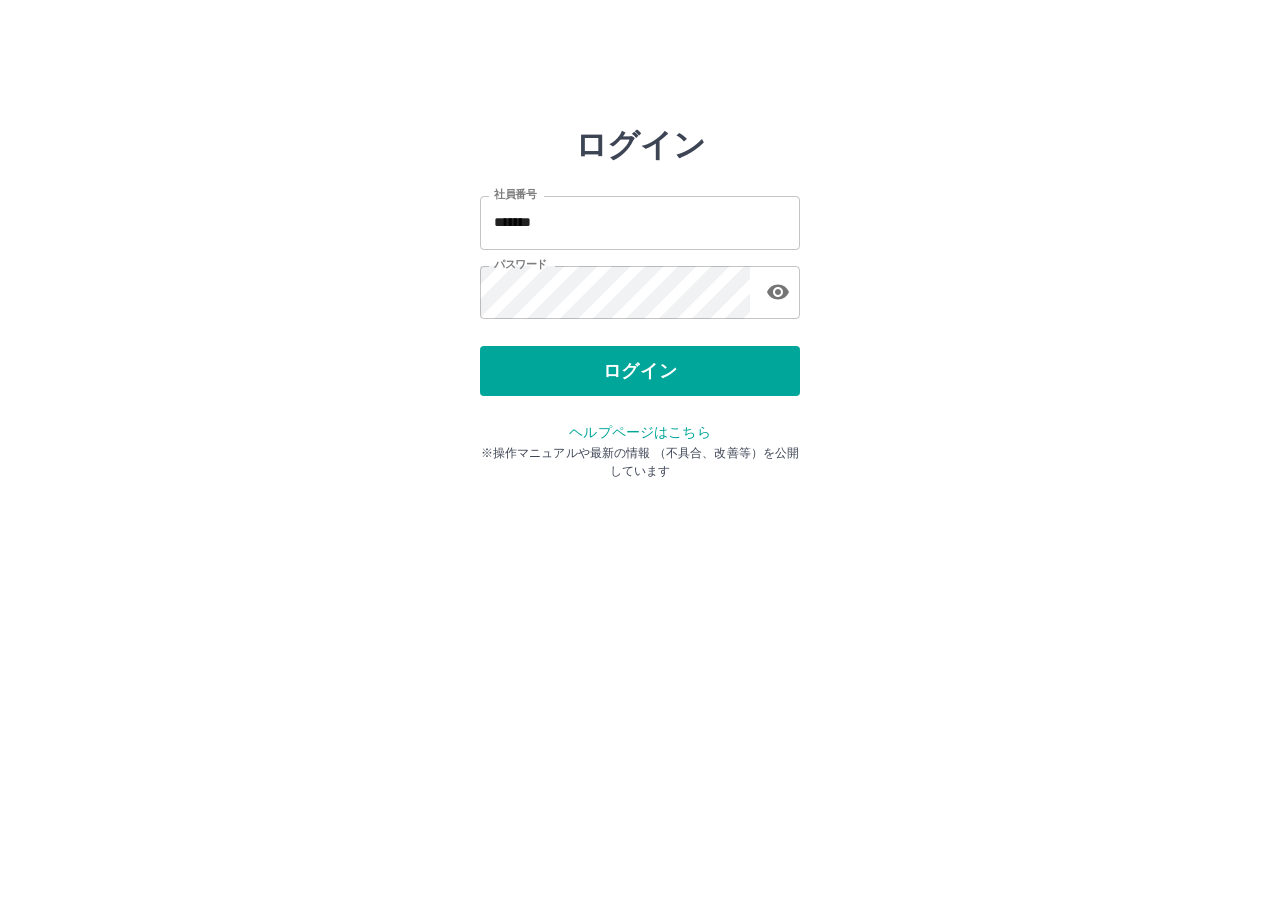 scroll, scrollTop: 0, scrollLeft: 0, axis: both 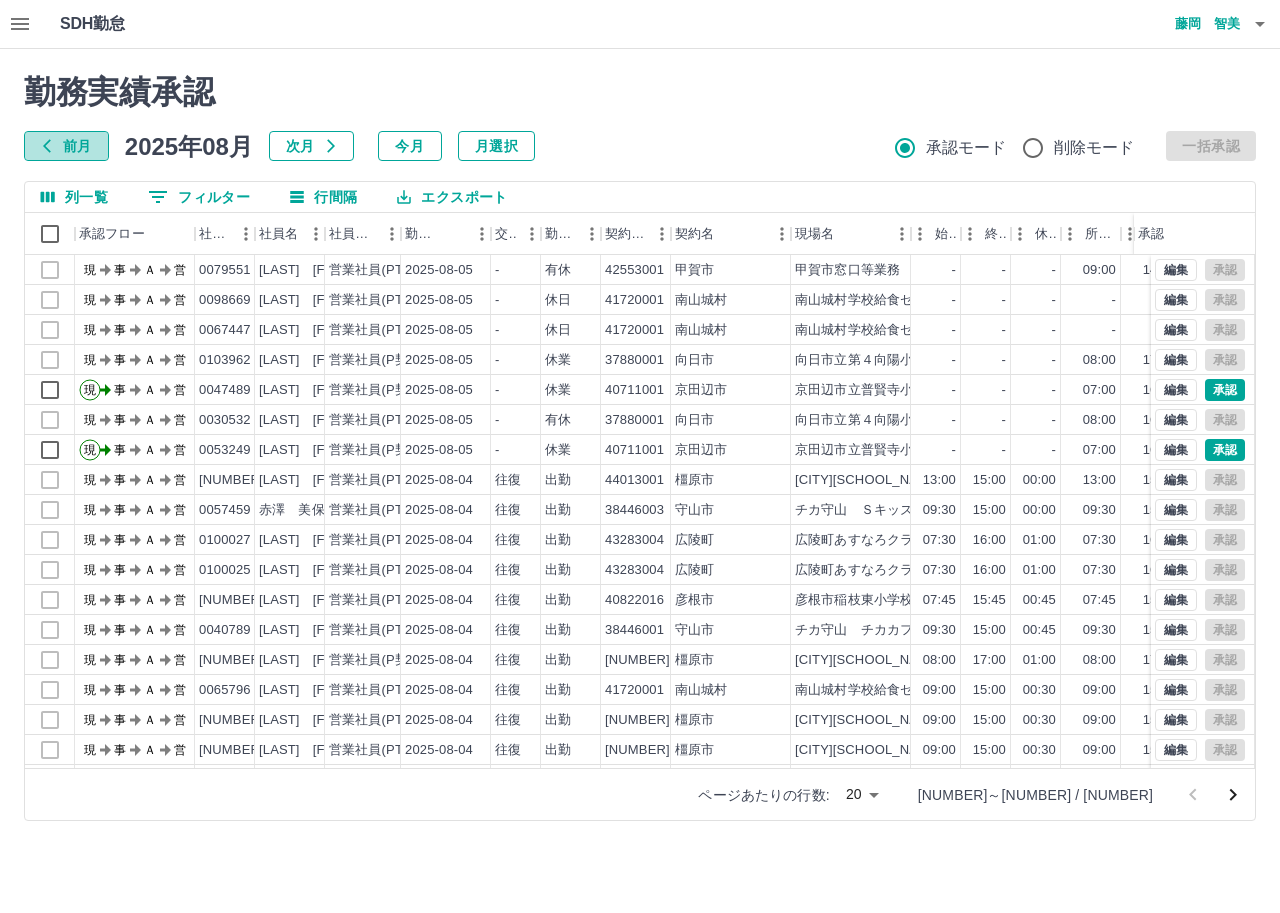 click on "前月" at bounding box center [66, 146] 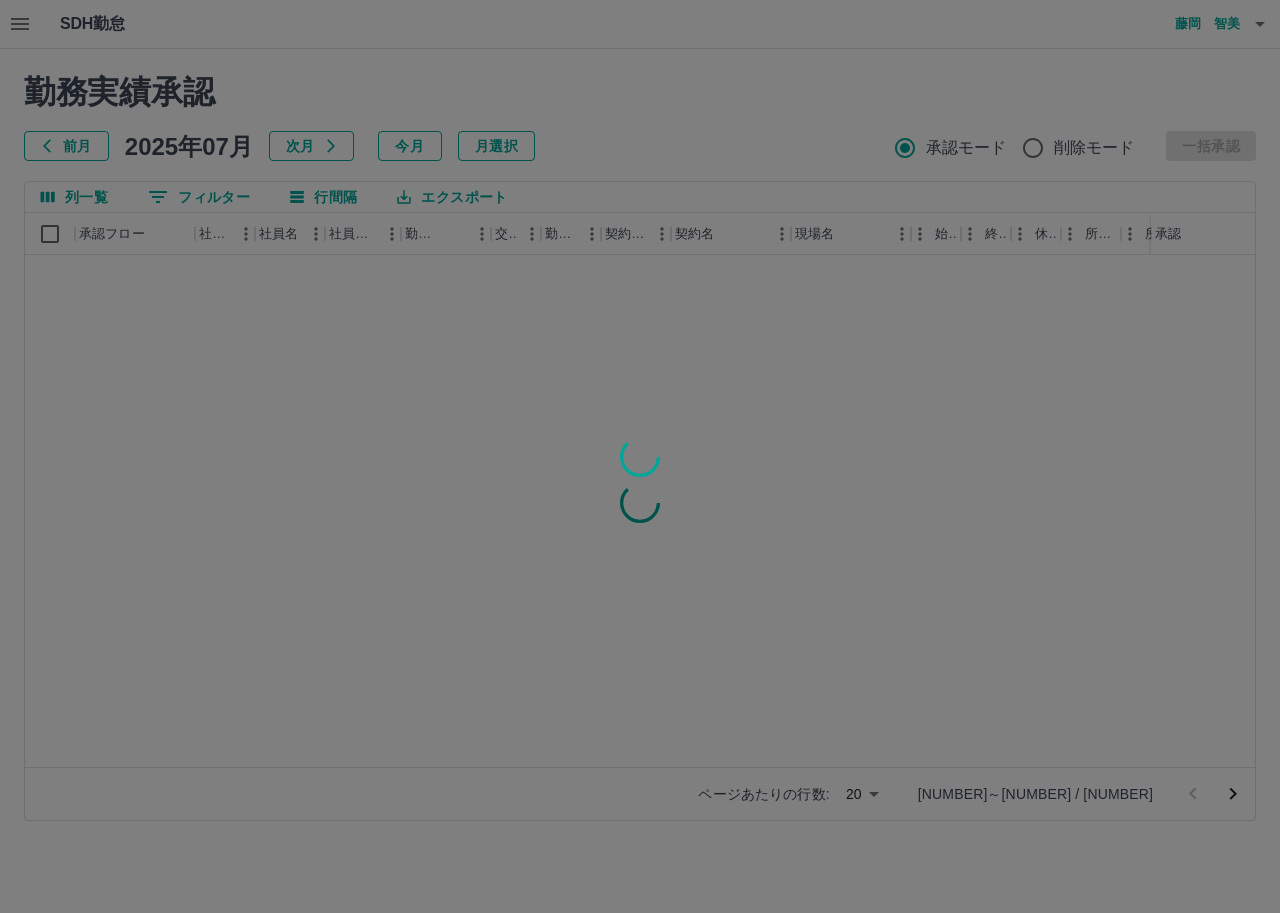 click at bounding box center [640, 456] 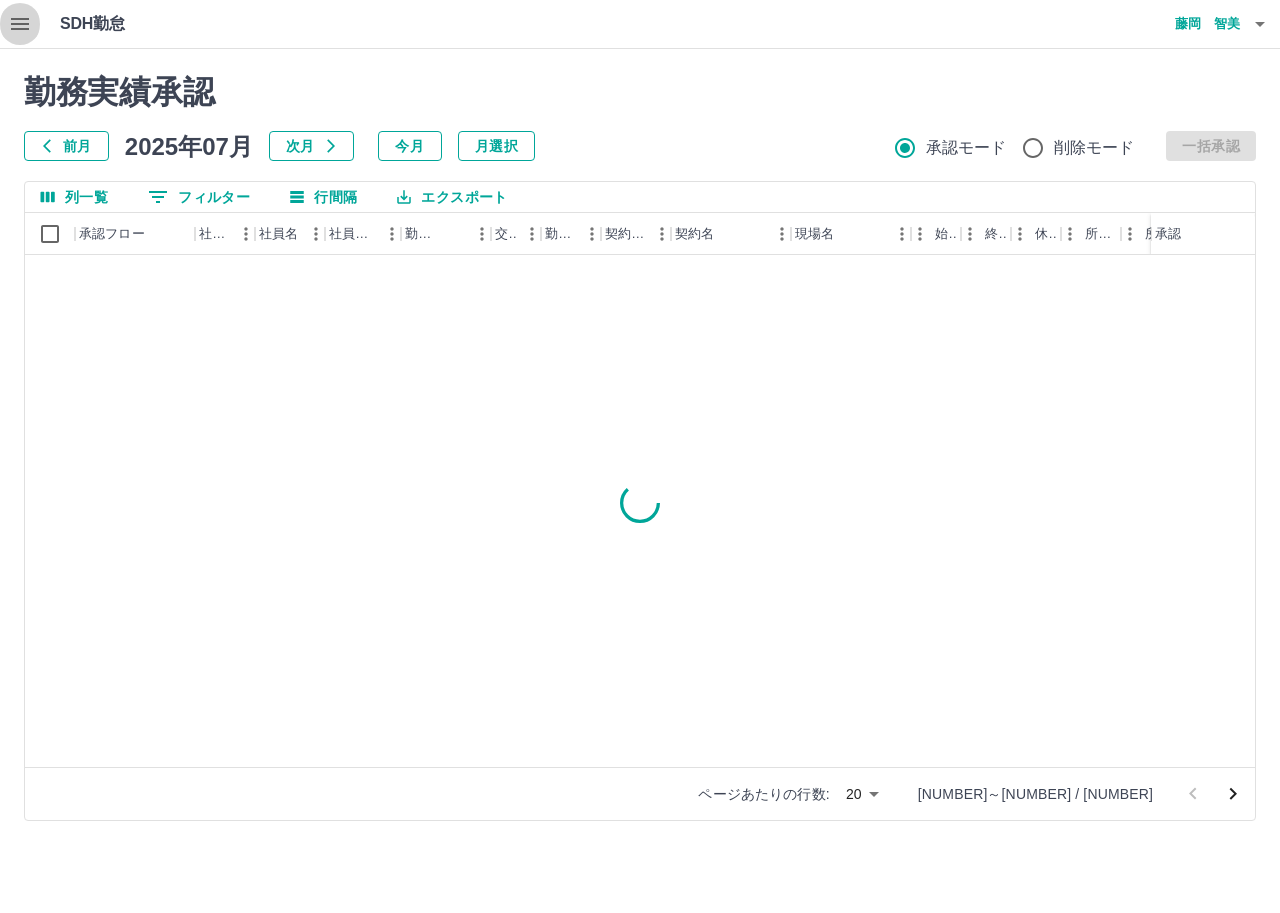 click 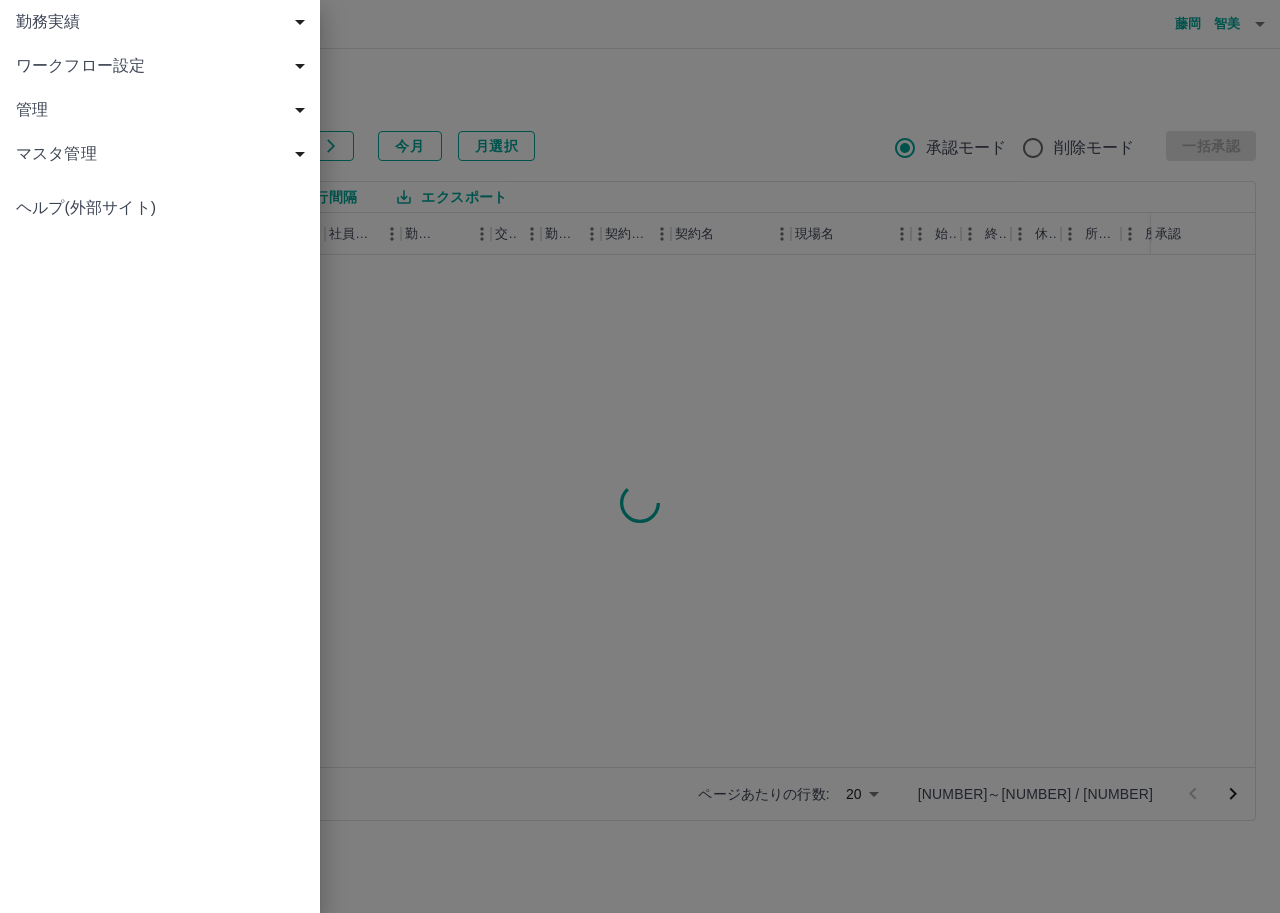 click on "勤務実績" at bounding box center (164, 22) 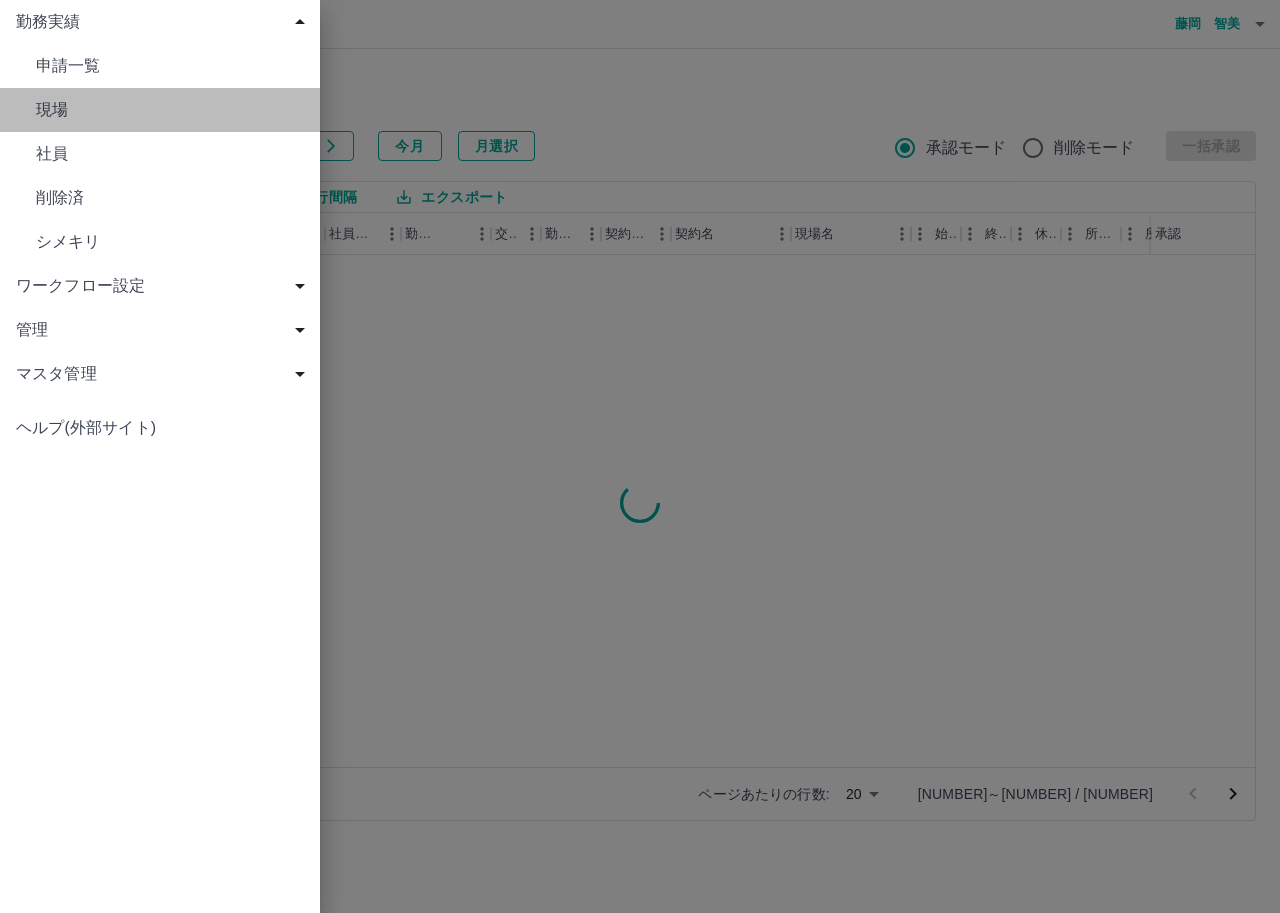 click on "現場" at bounding box center [170, 110] 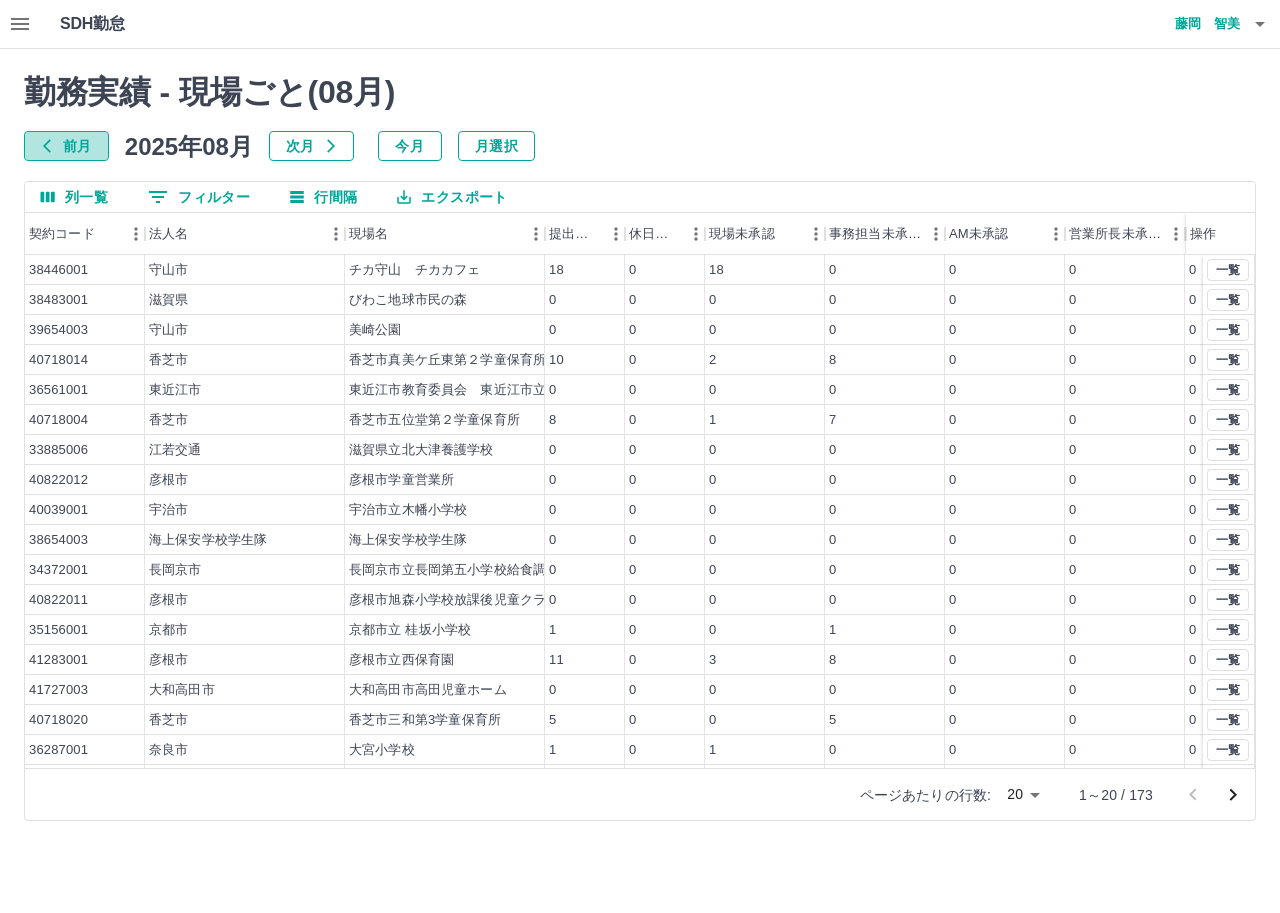 click on "前月" at bounding box center [66, 146] 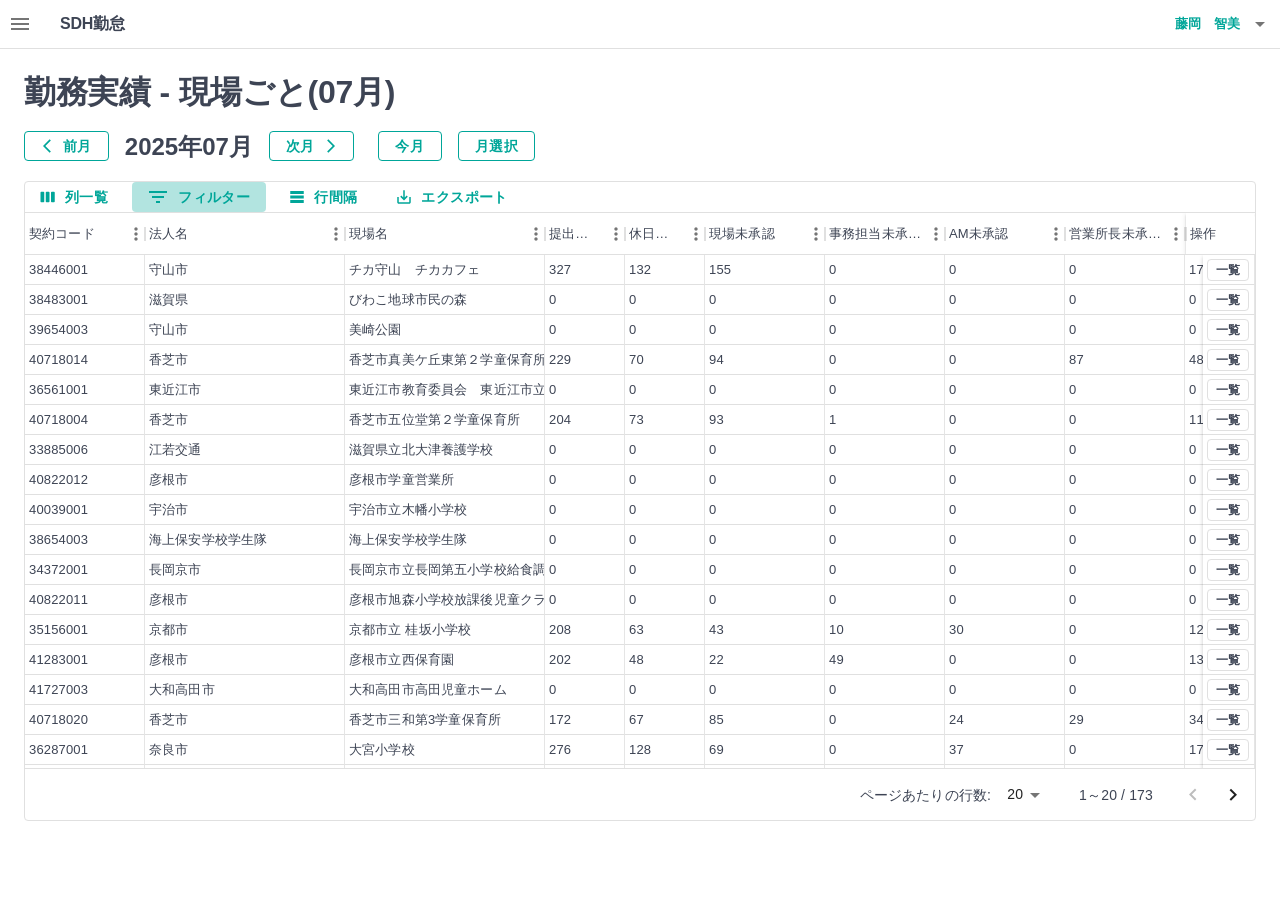 click on "0 フィルター" at bounding box center [199, 197] 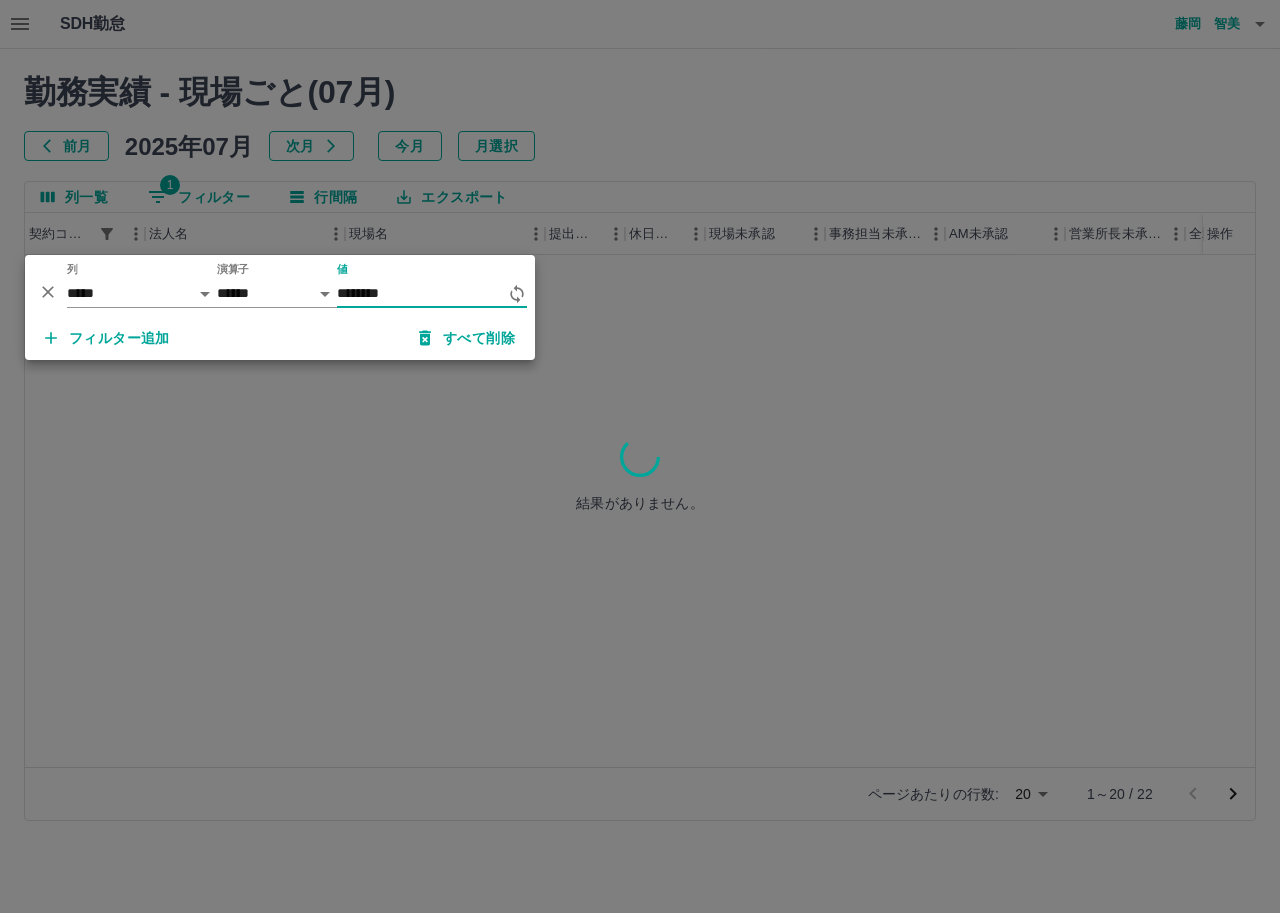 type on "********" 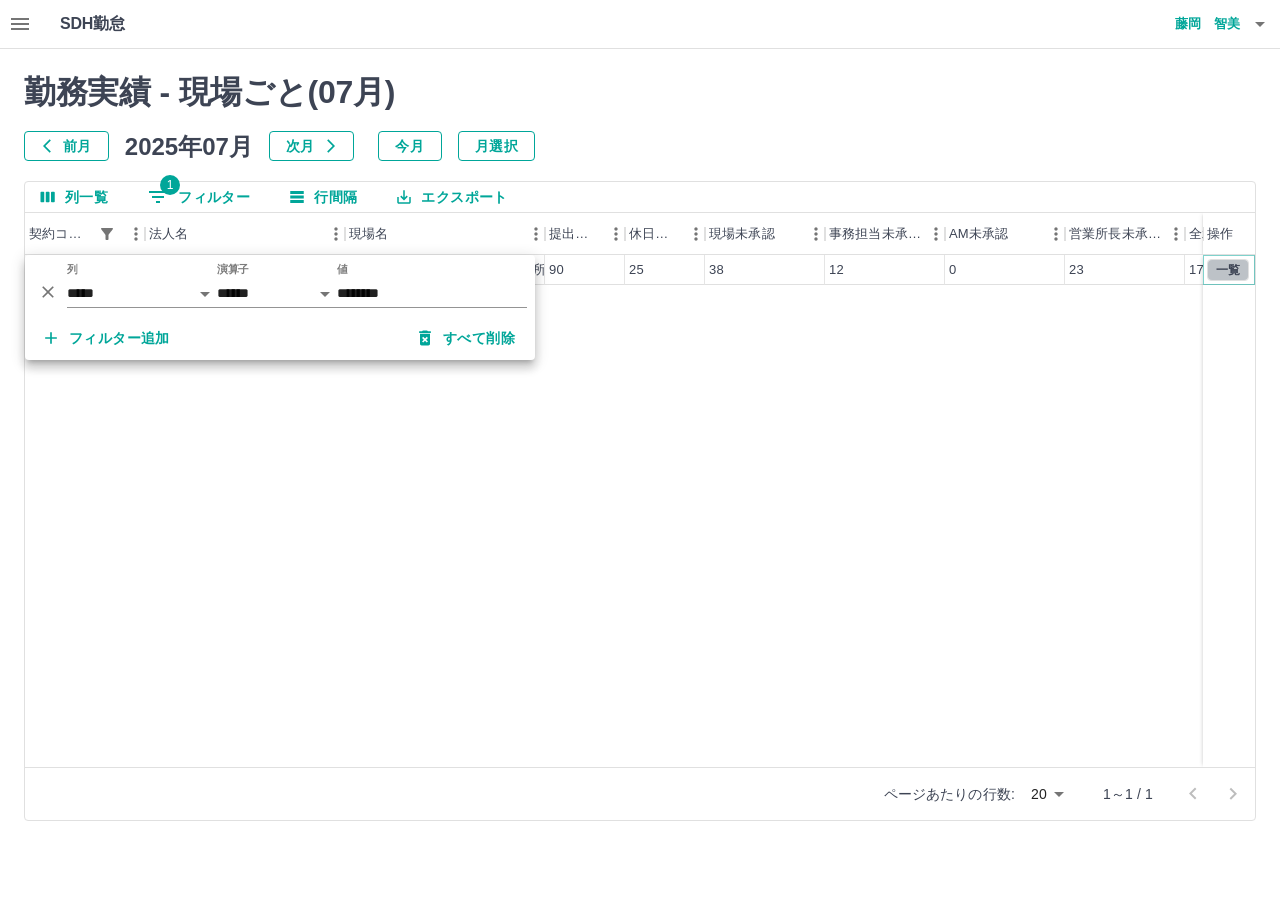 click on "一覧" at bounding box center [1228, 270] 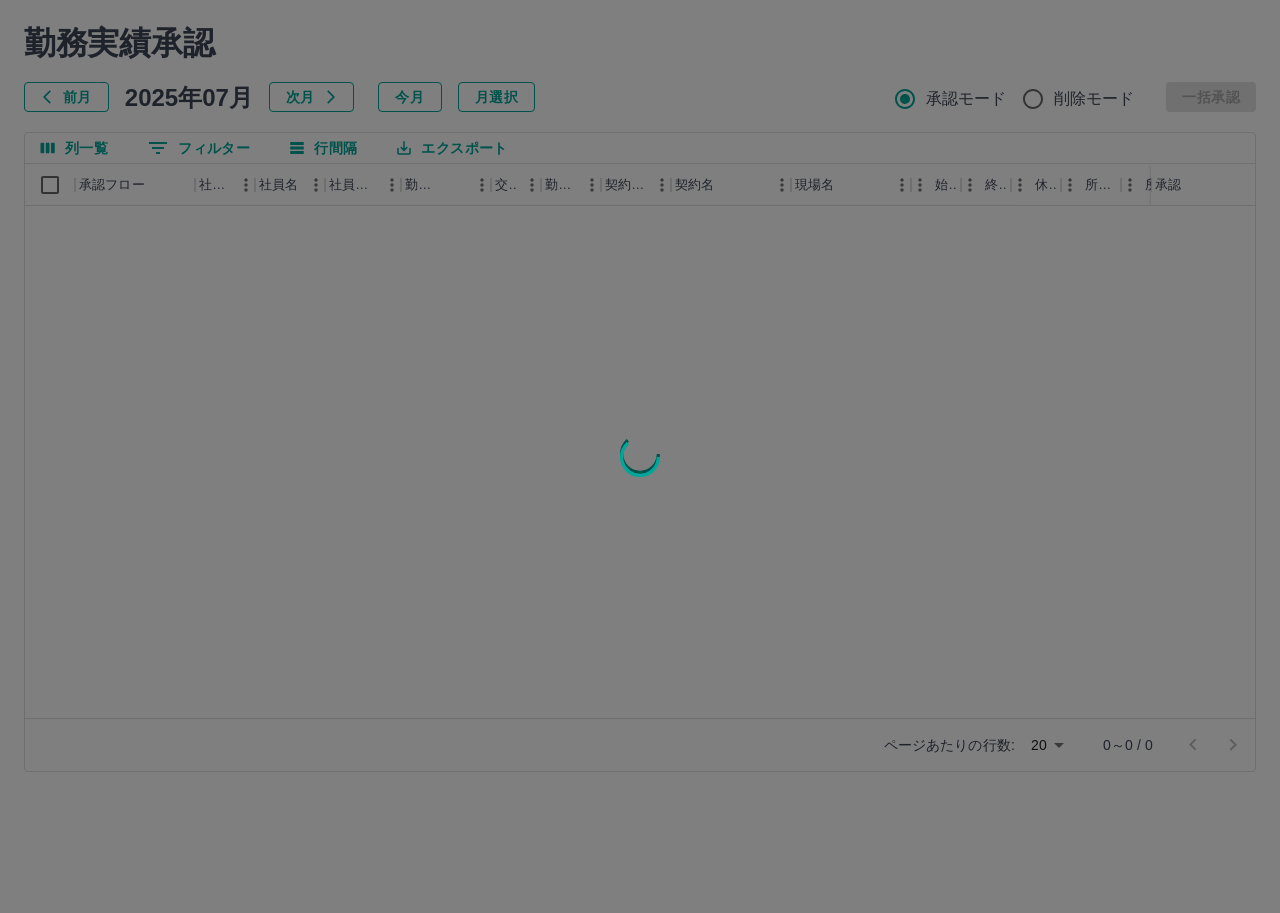 scroll, scrollTop: 0, scrollLeft: 0, axis: both 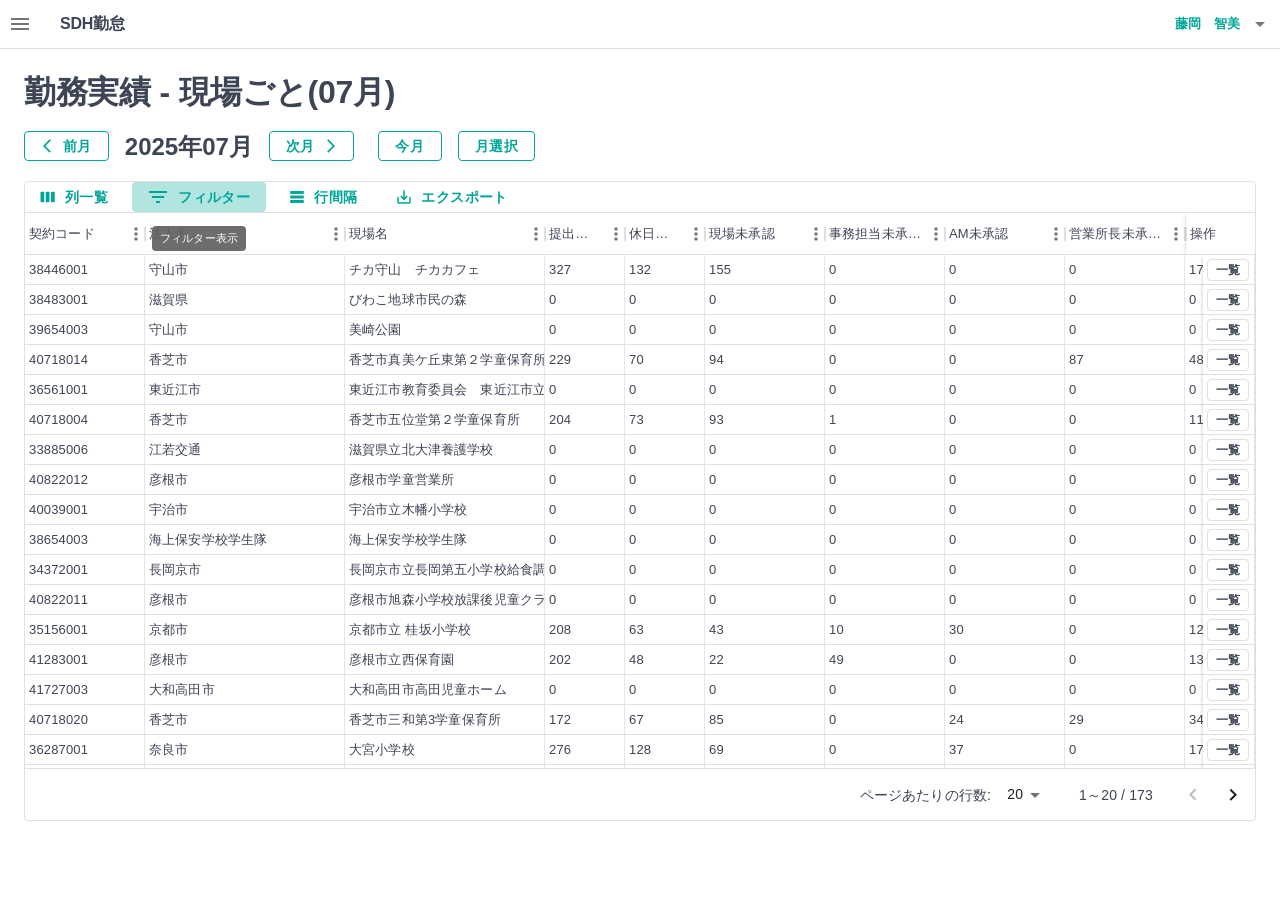 click on "0 フィルター" at bounding box center (199, 197) 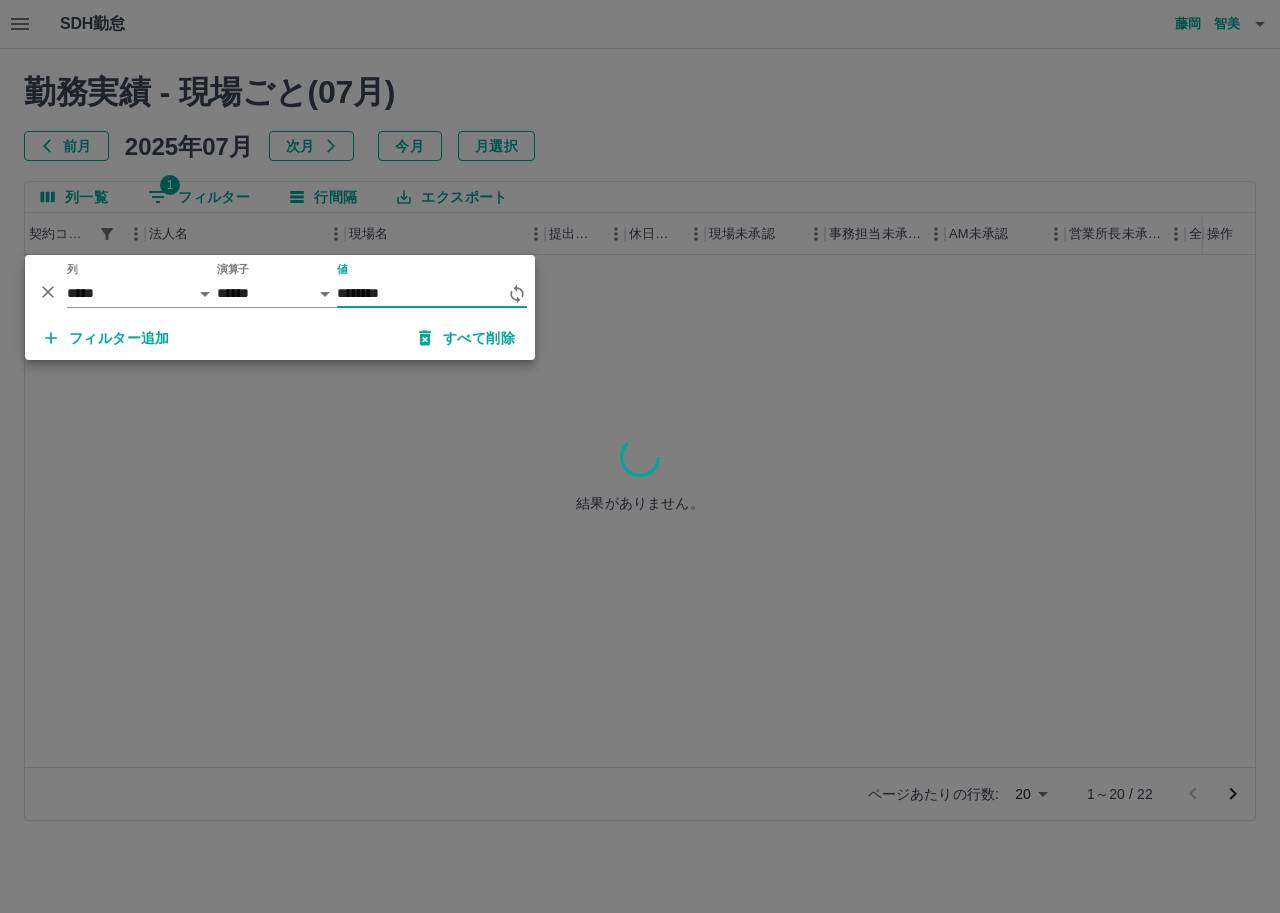 type on "********" 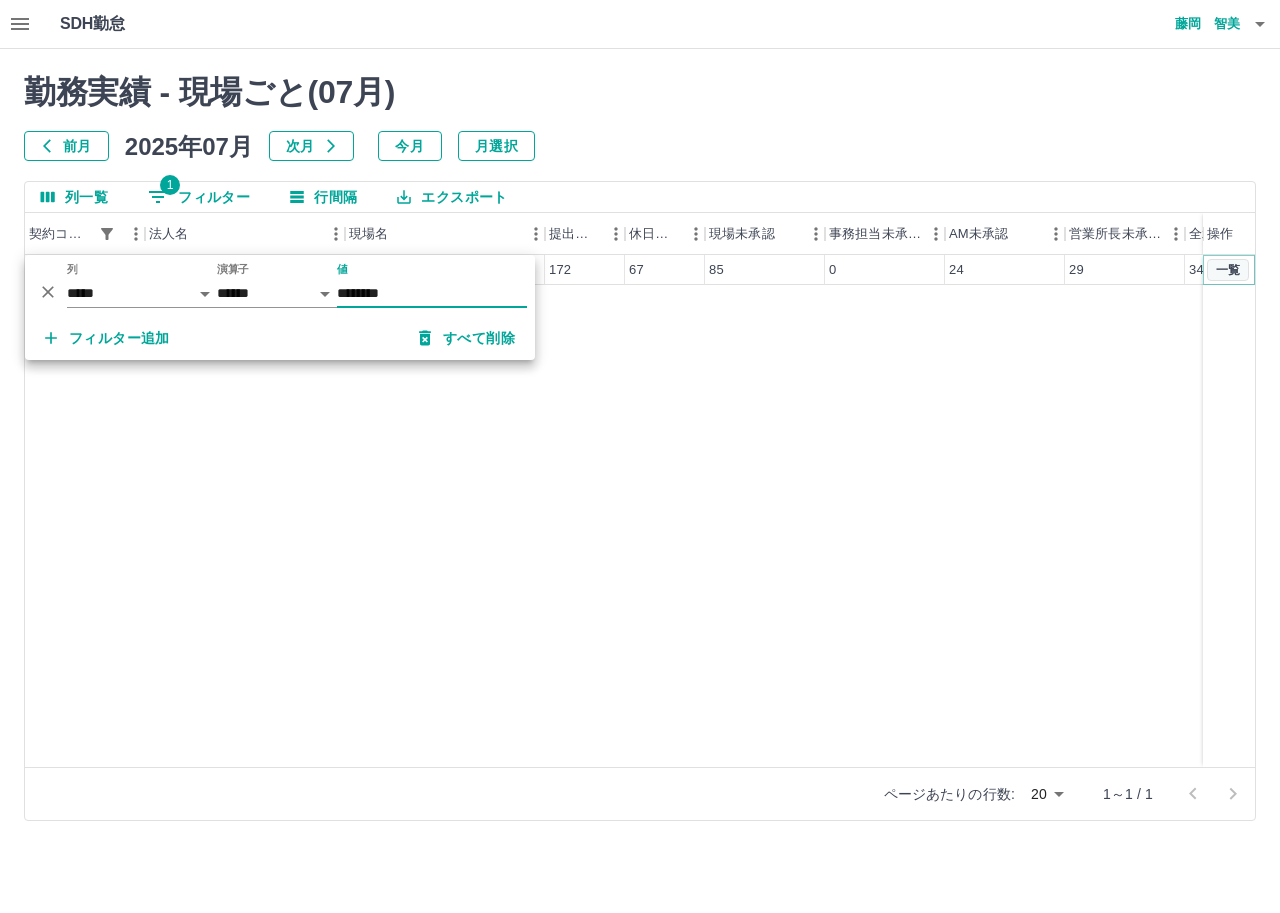 click on "一覧" at bounding box center (1228, 270) 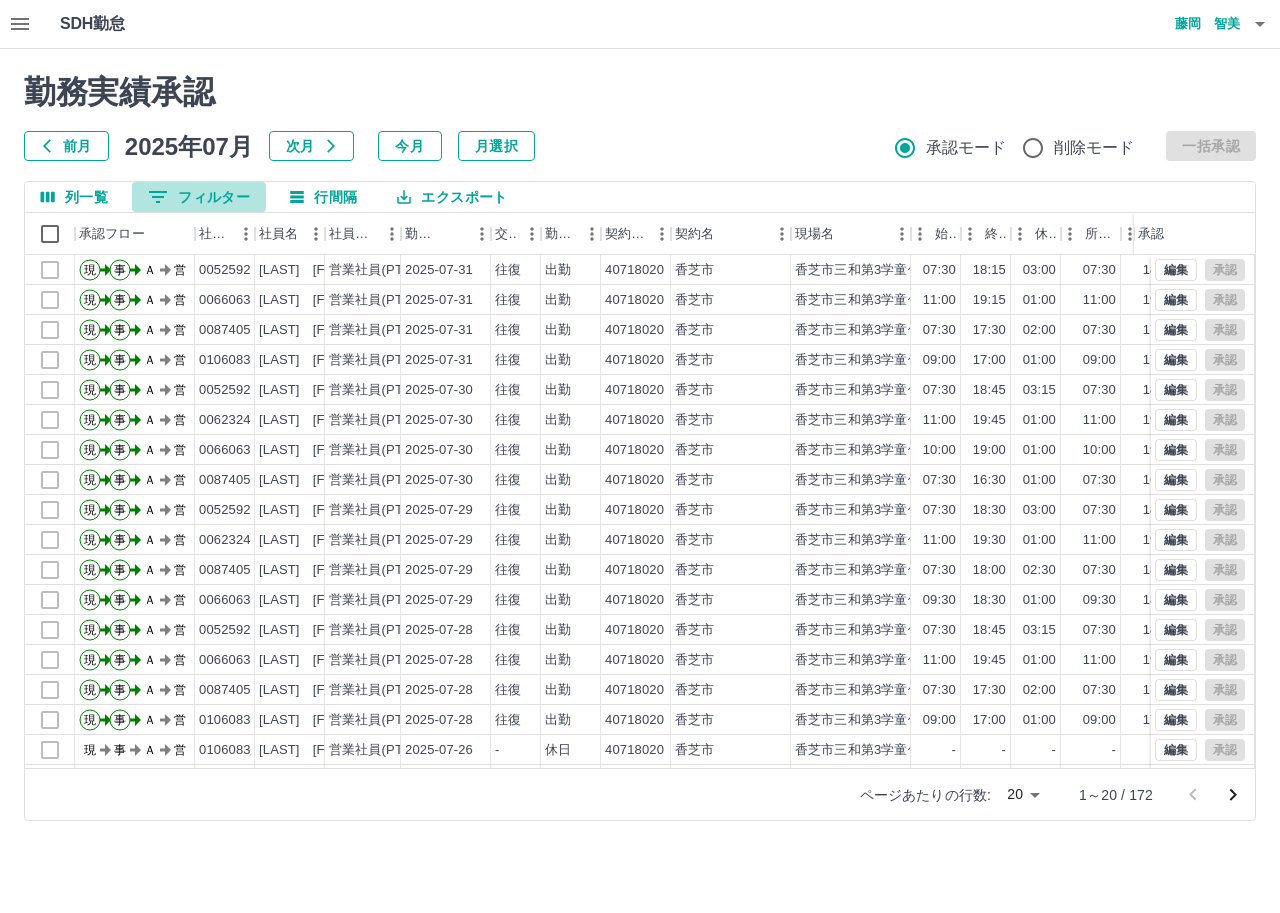 click 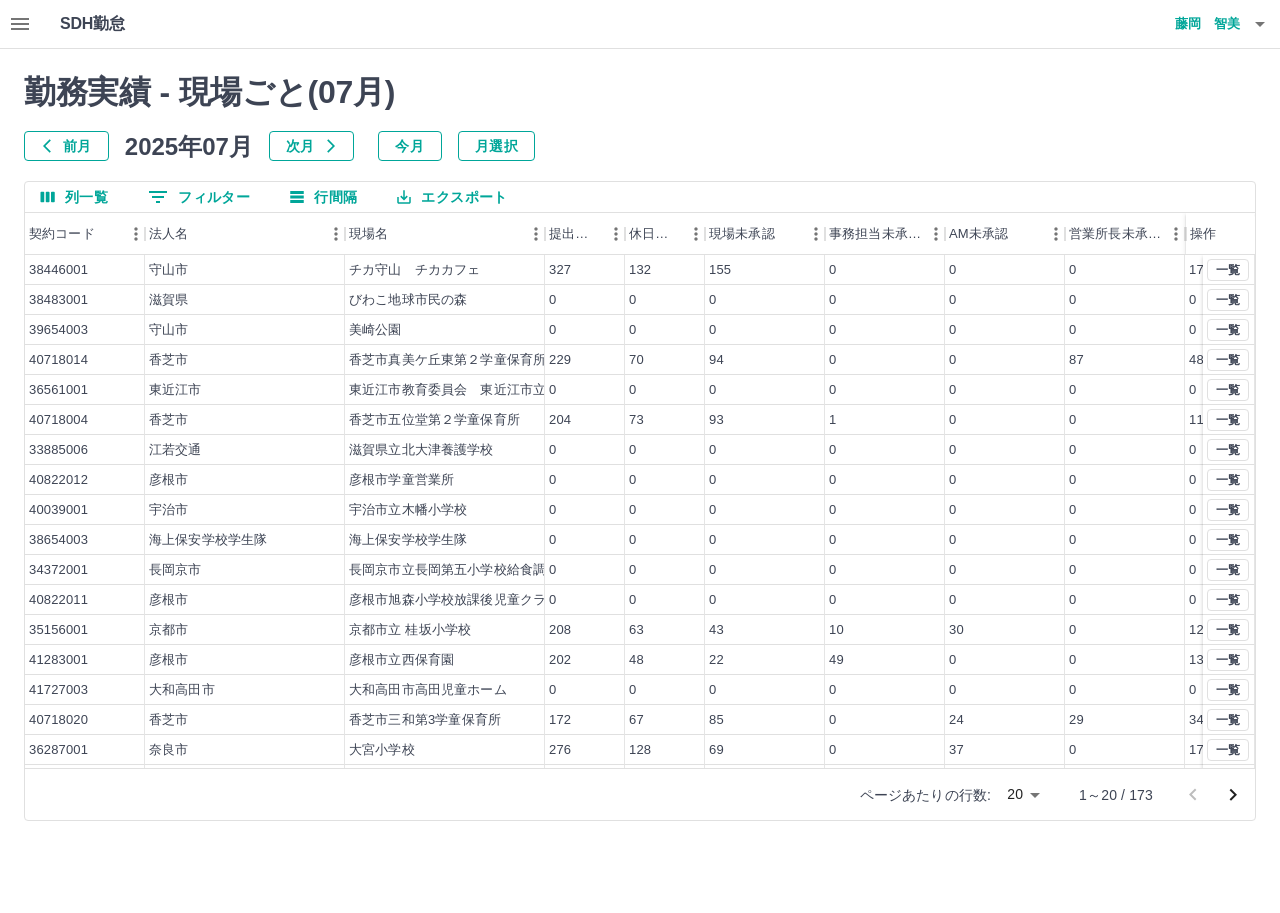 click on "2025年07月" at bounding box center [189, 146] 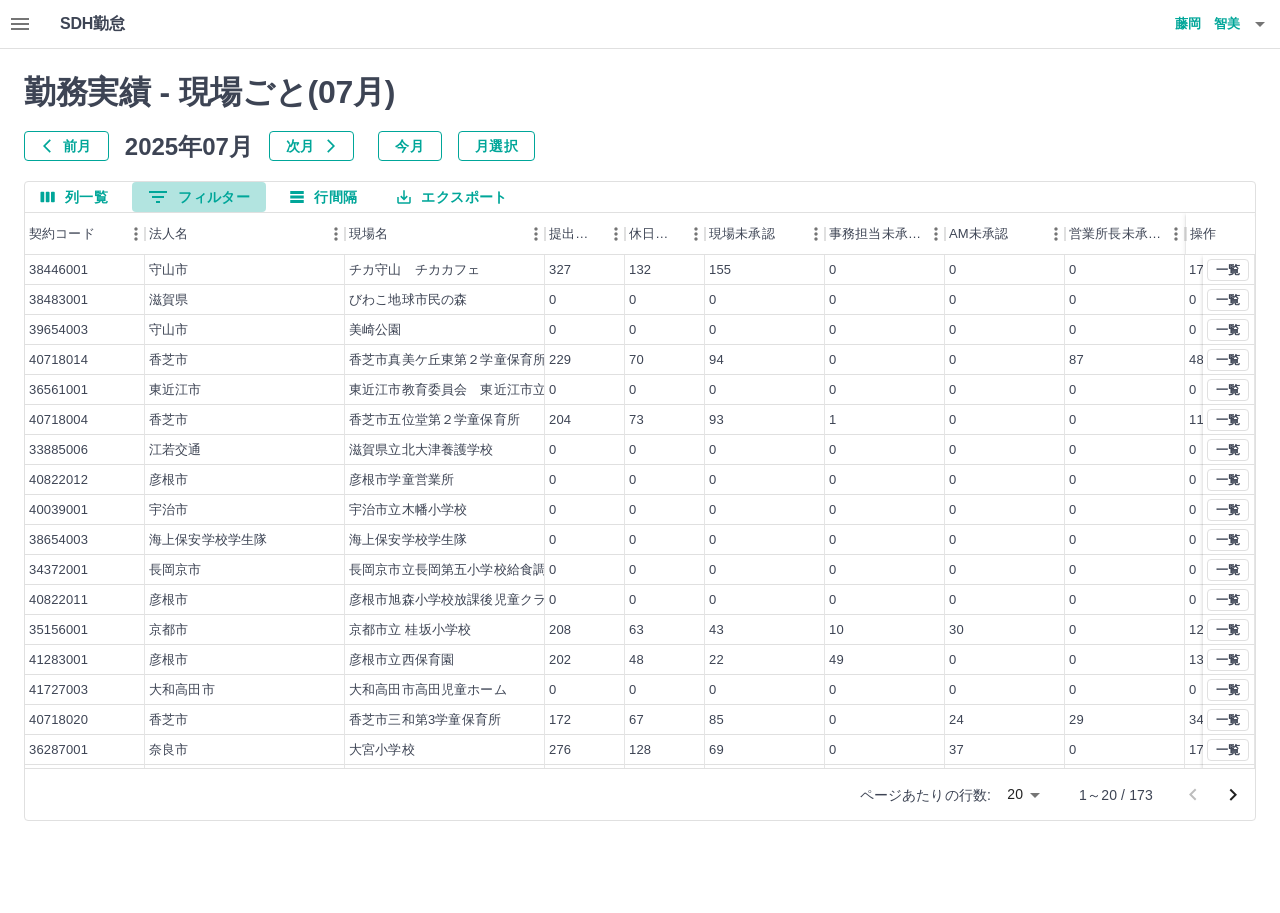 click 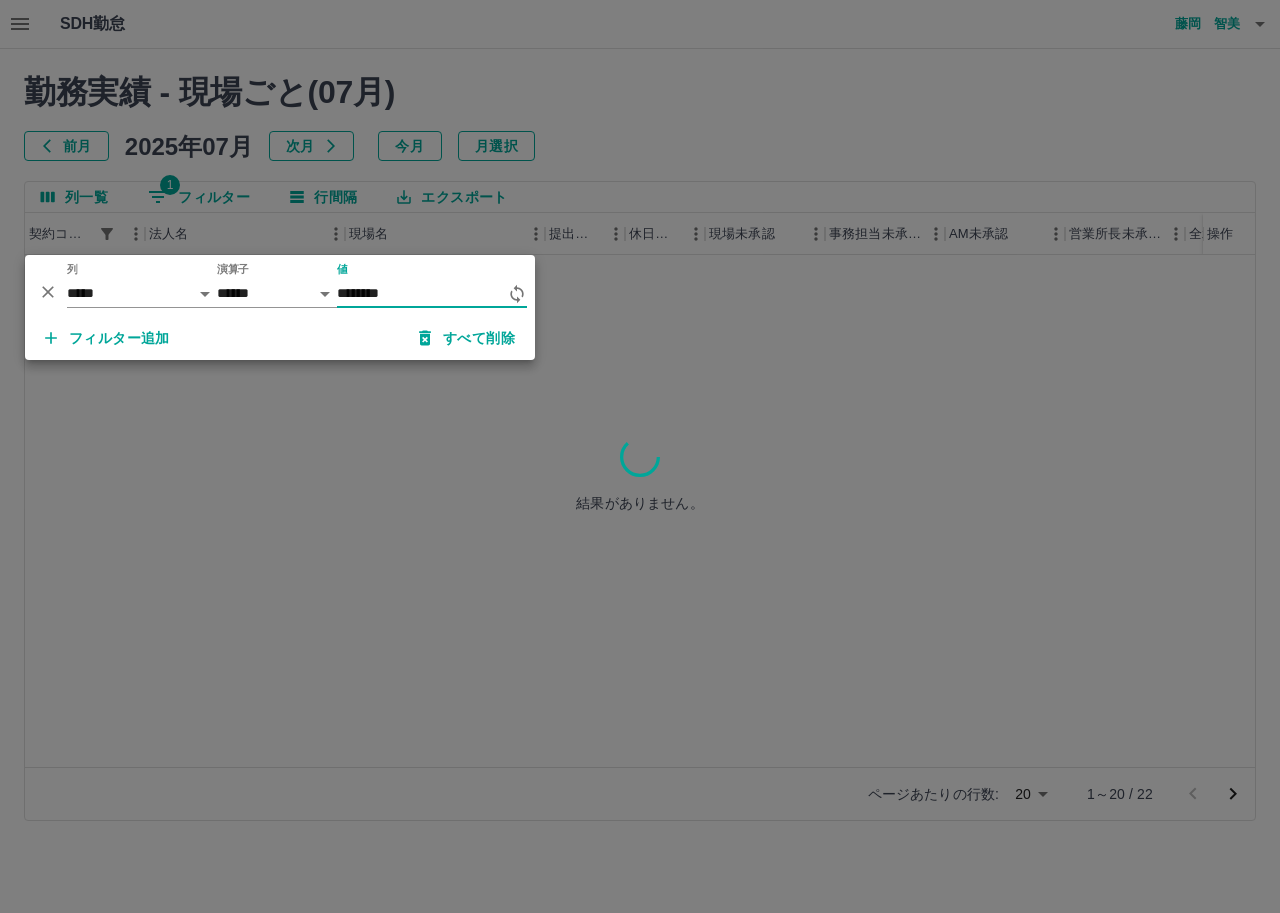 type on "********" 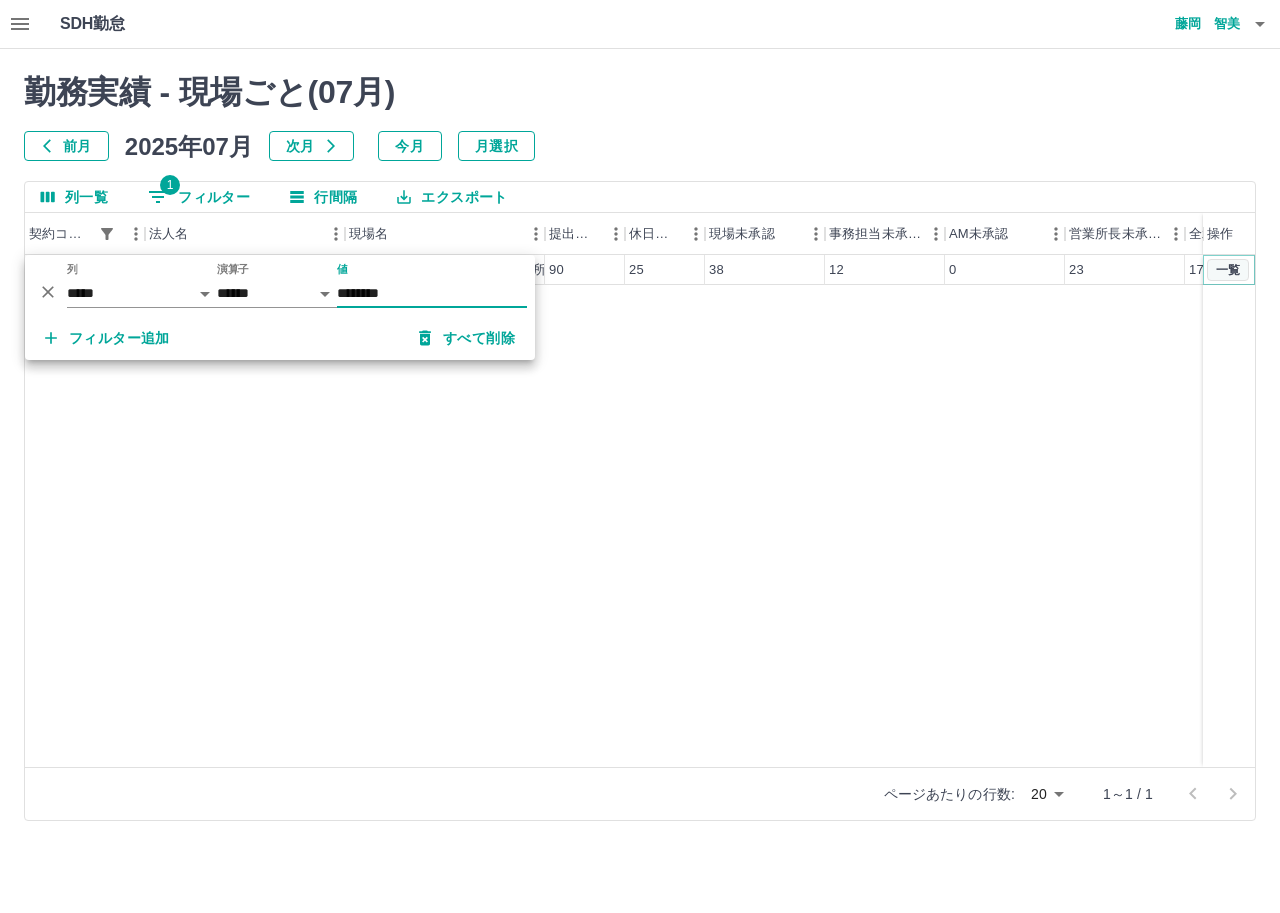 click on "一覧" at bounding box center (1228, 270) 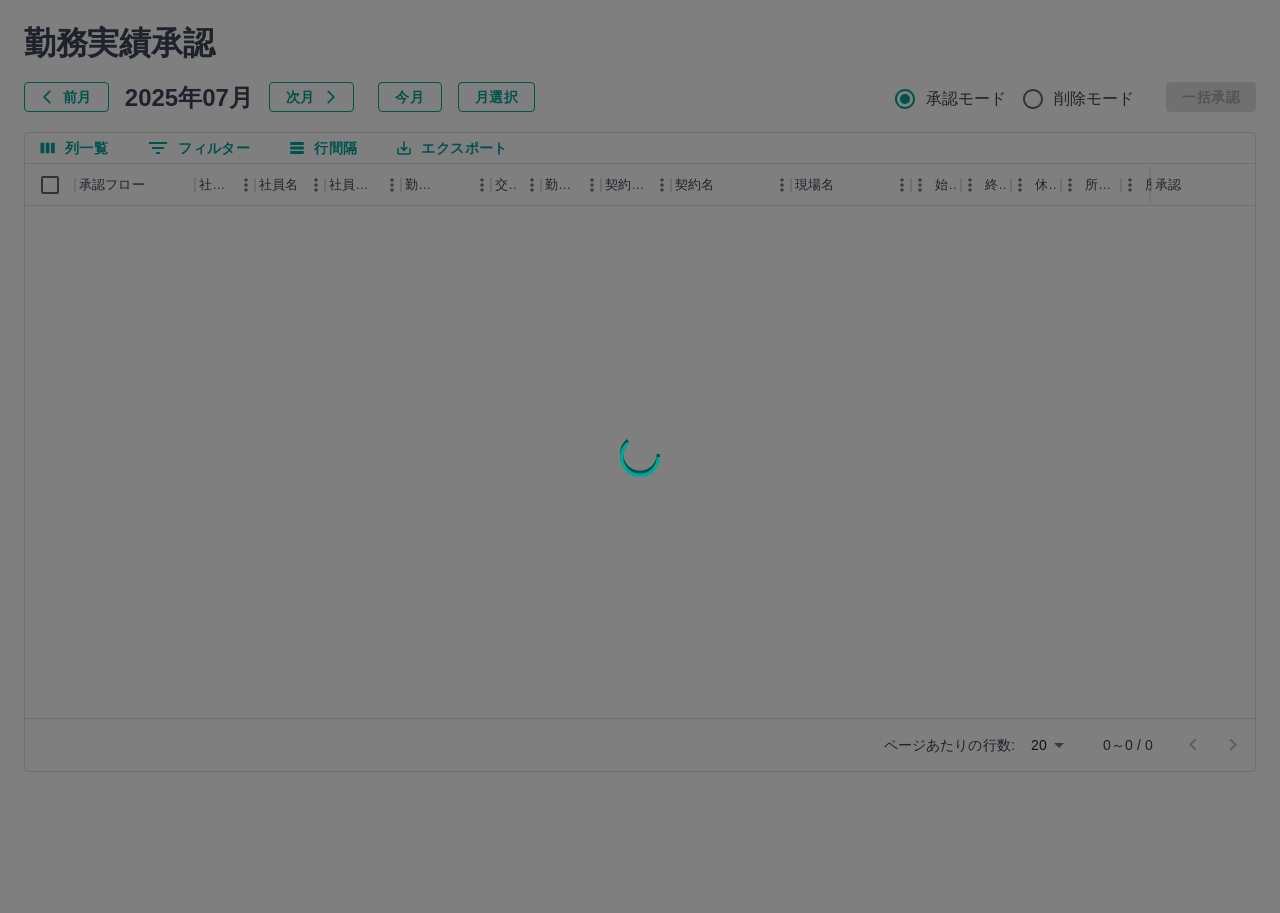 scroll, scrollTop: 0, scrollLeft: 0, axis: both 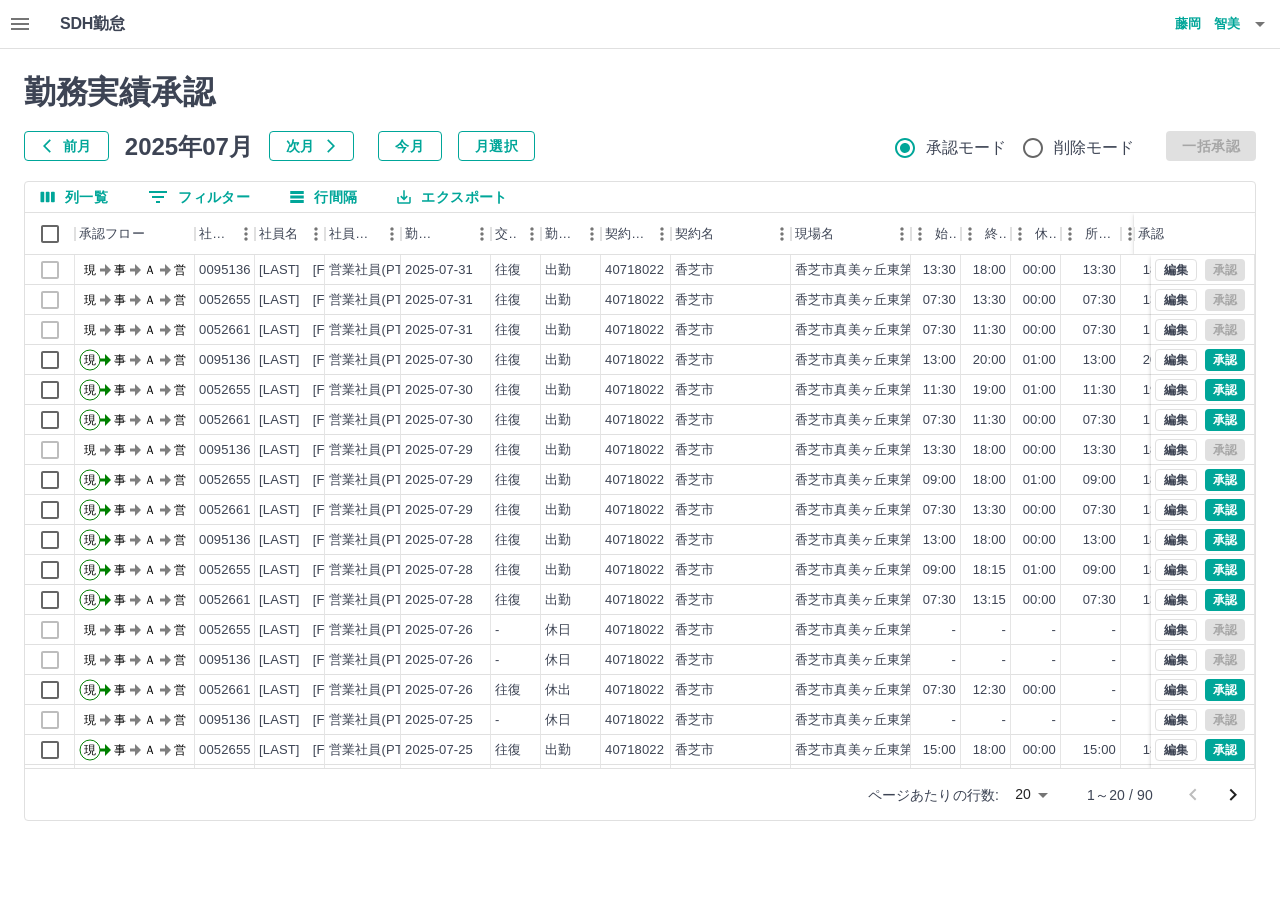drag, startPoint x: 181, startPoint y: 145, endPoint x: 11, endPoint y: 191, distance: 176.1136 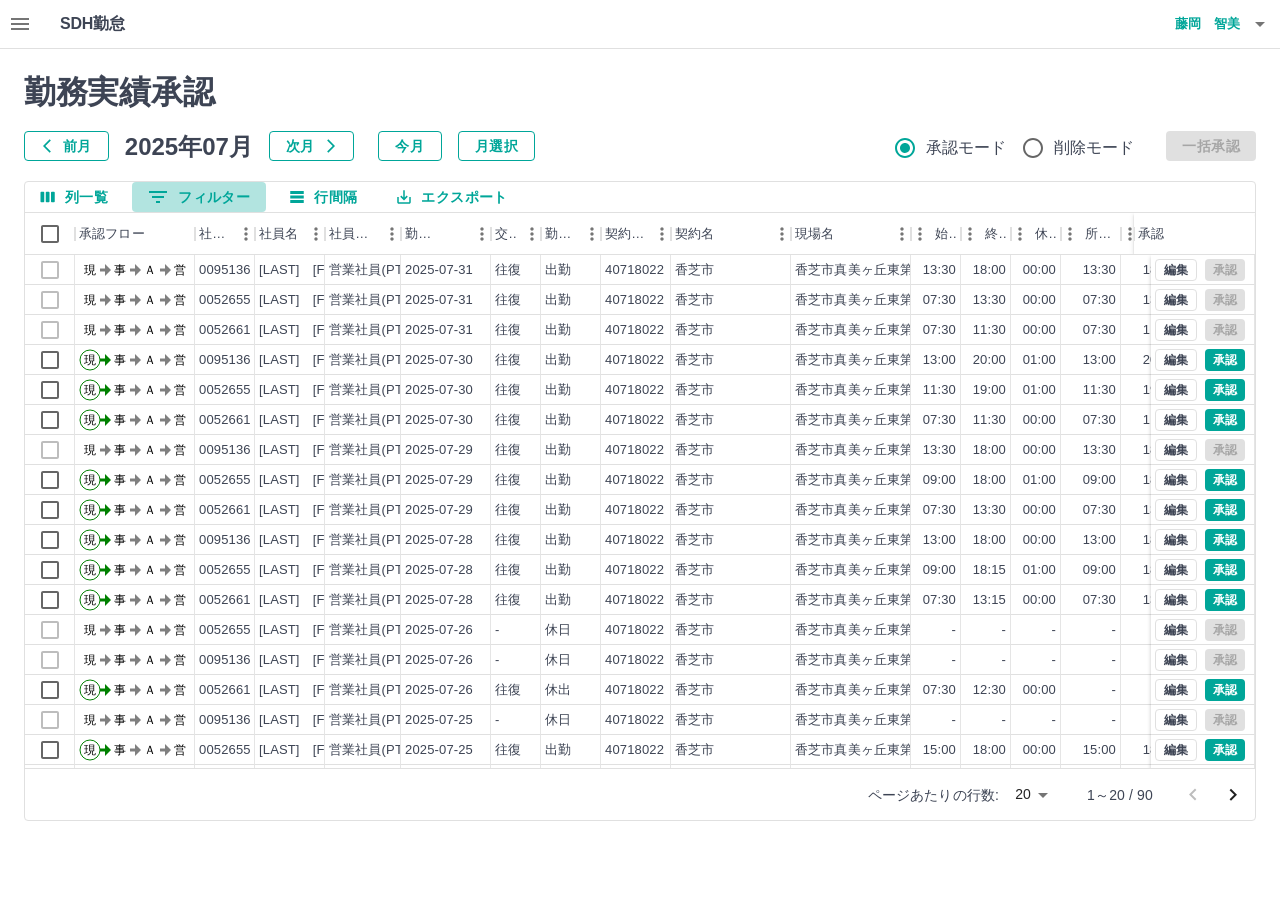 click 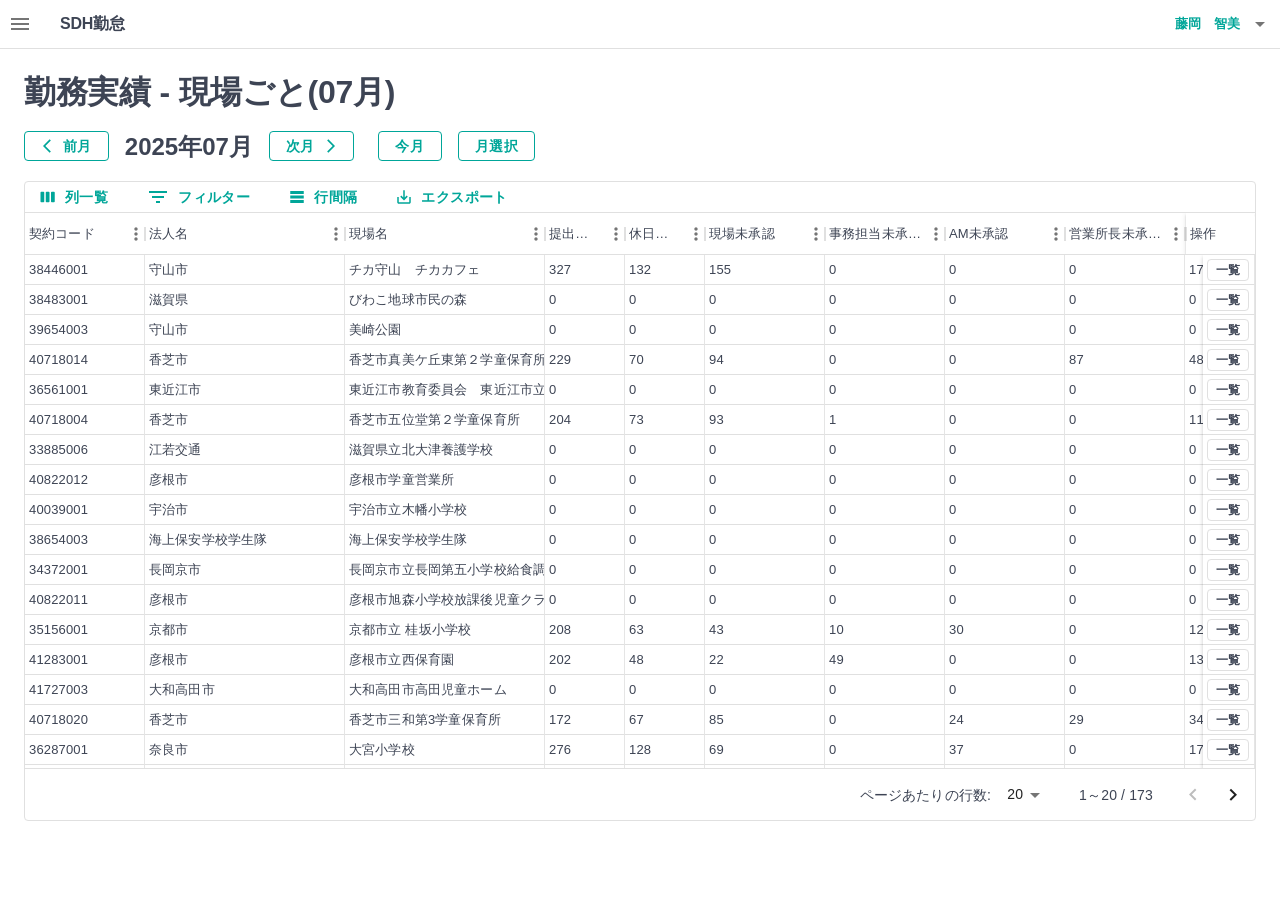 click on "0 フィルター" at bounding box center (199, 197) 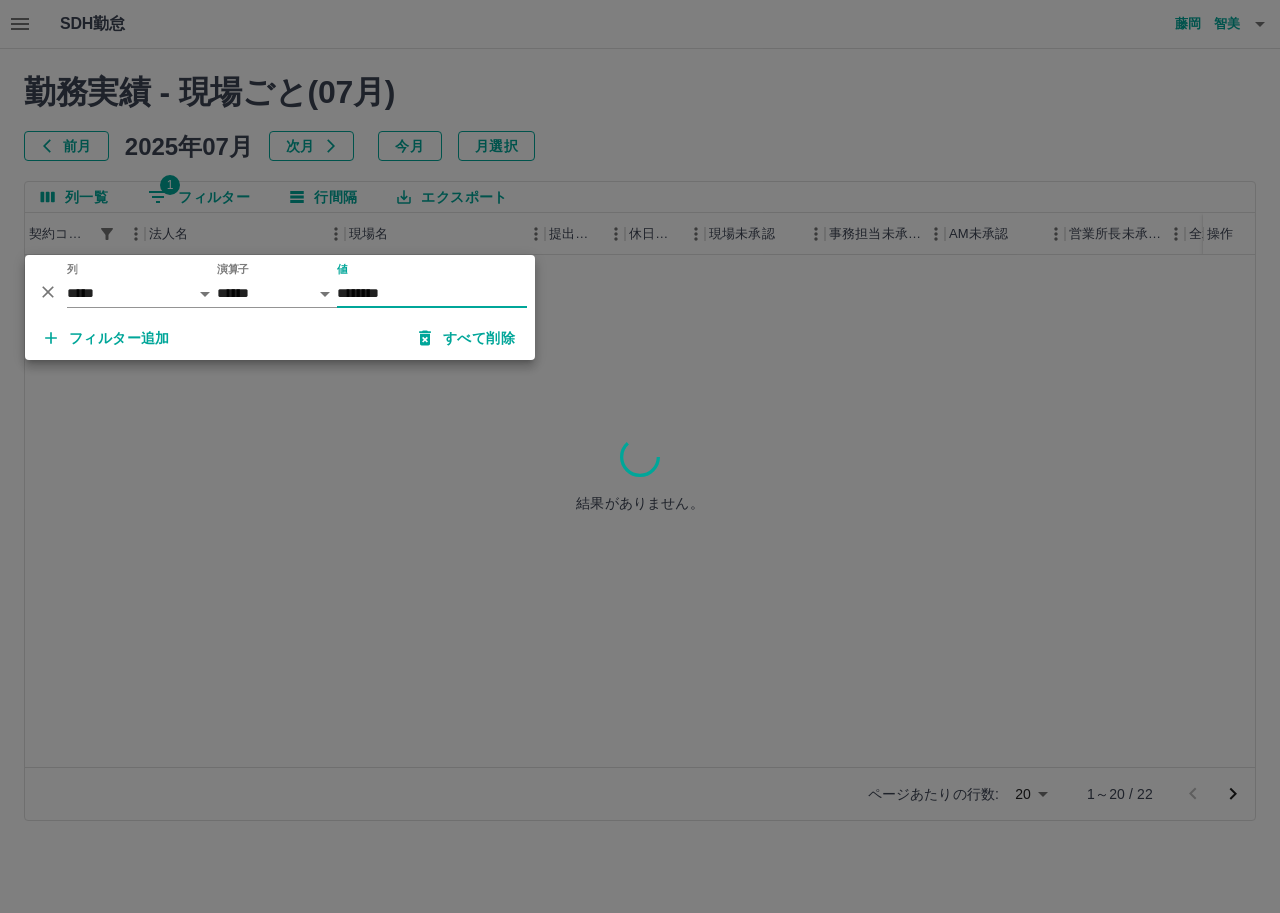type on "********" 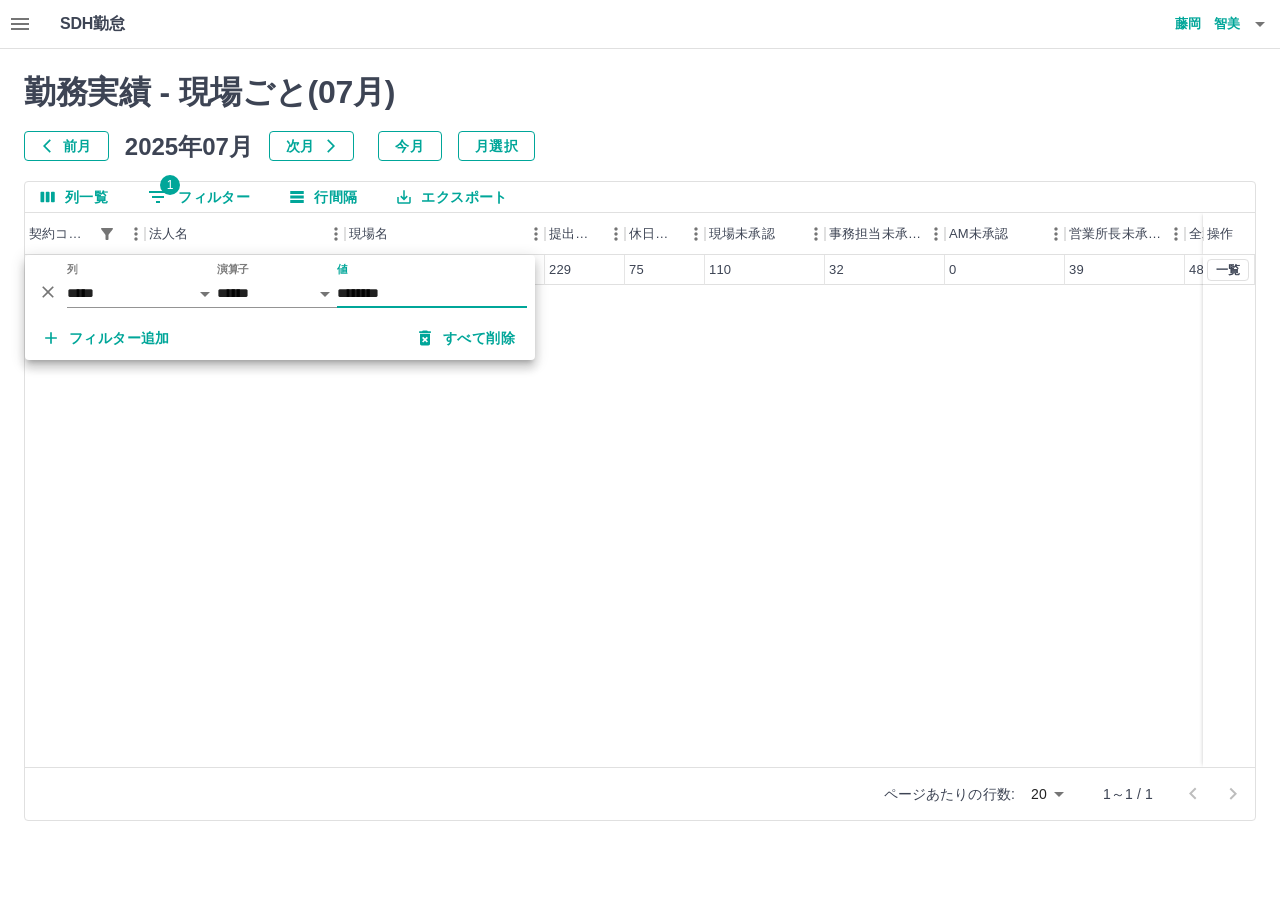 drag, startPoint x: 493, startPoint y: 512, endPoint x: 425, endPoint y: 460, distance: 85.60374 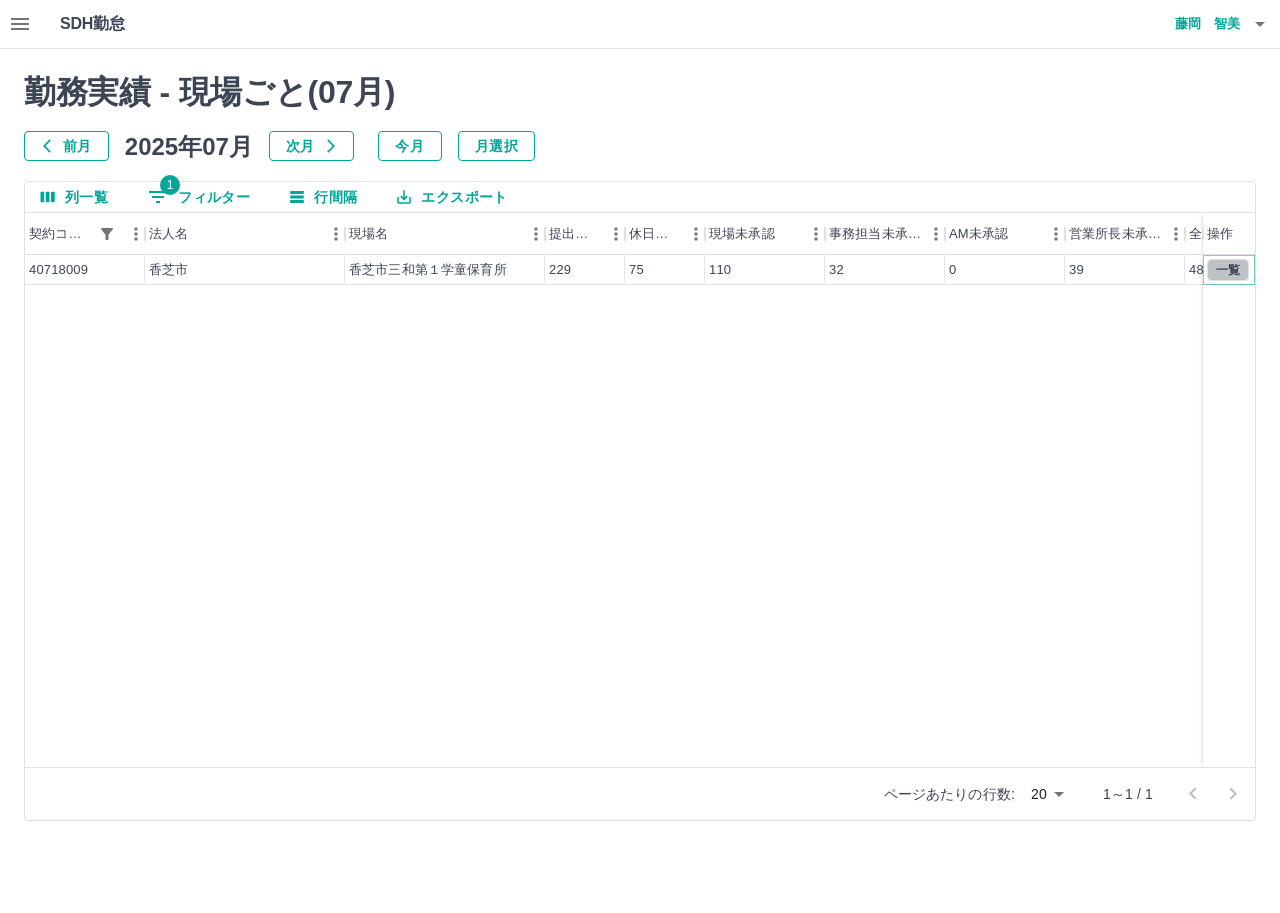 drag, startPoint x: 1237, startPoint y: 262, endPoint x: 1230, endPoint y: 277, distance: 16.552946 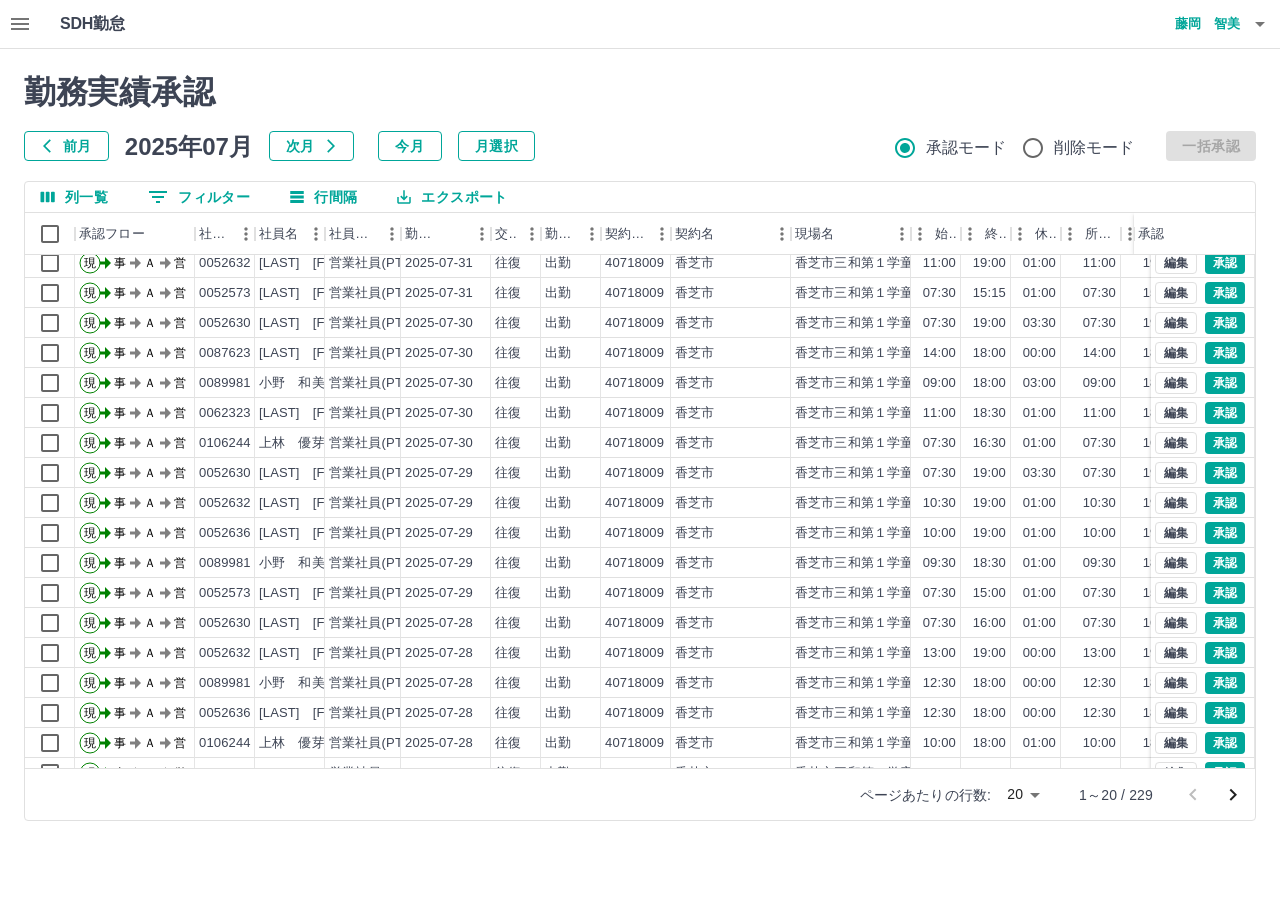 scroll, scrollTop: 104, scrollLeft: 0, axis: vertical 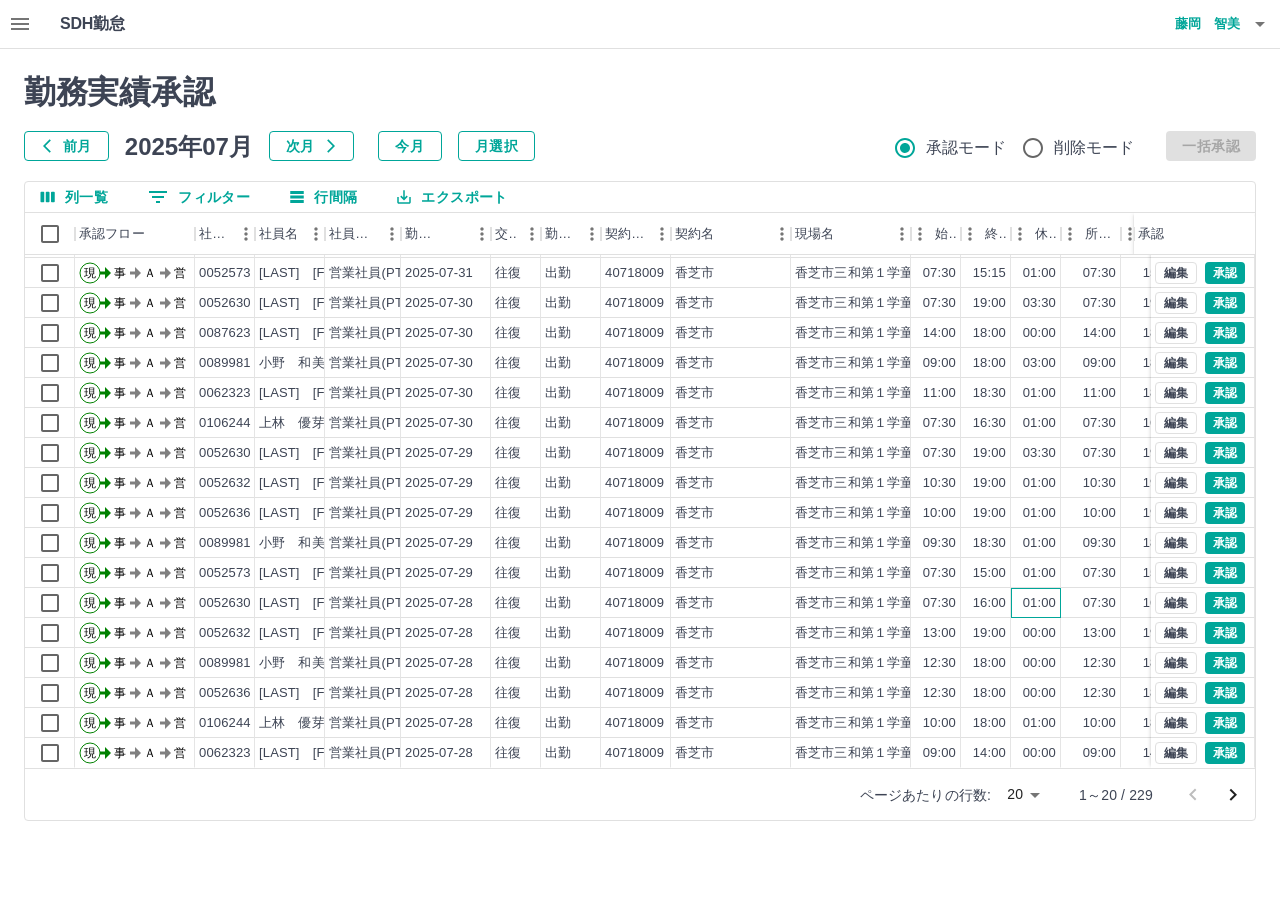 click on "01:00" at bounding box center (1036, 603) 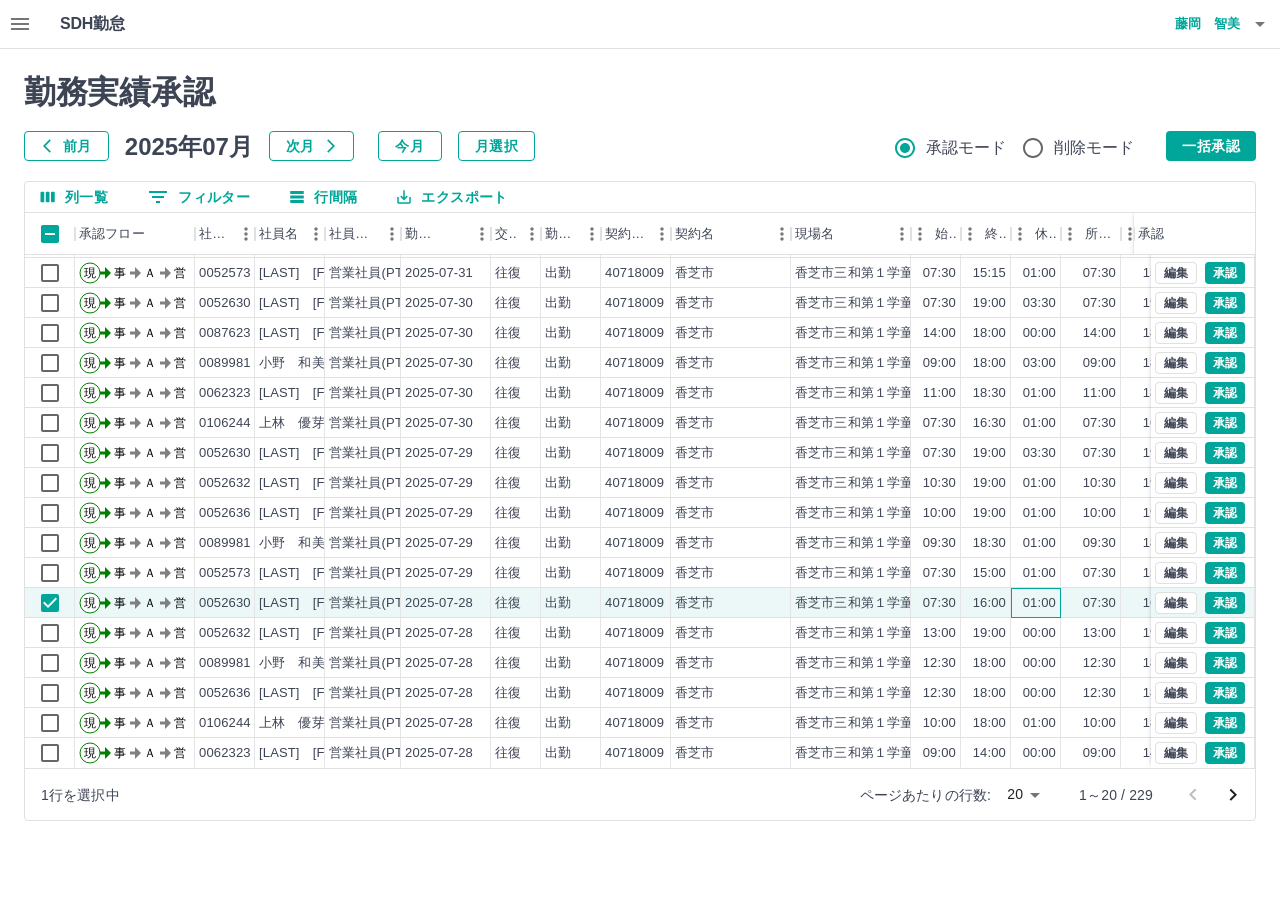click on "01:00" at bounding box center [1036, 603] 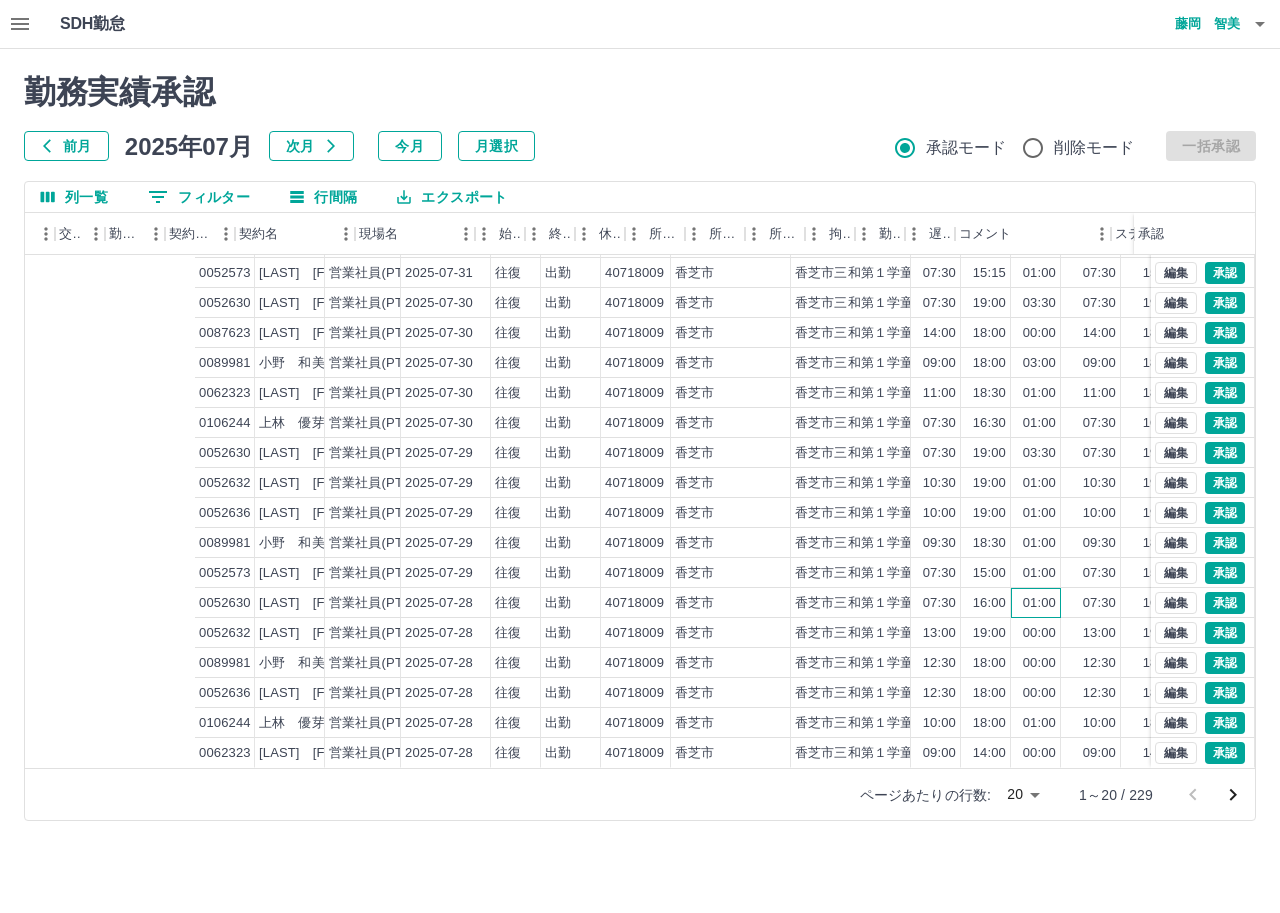 scroll, scrollTop: 104, scrollLeft: 533, axis: both 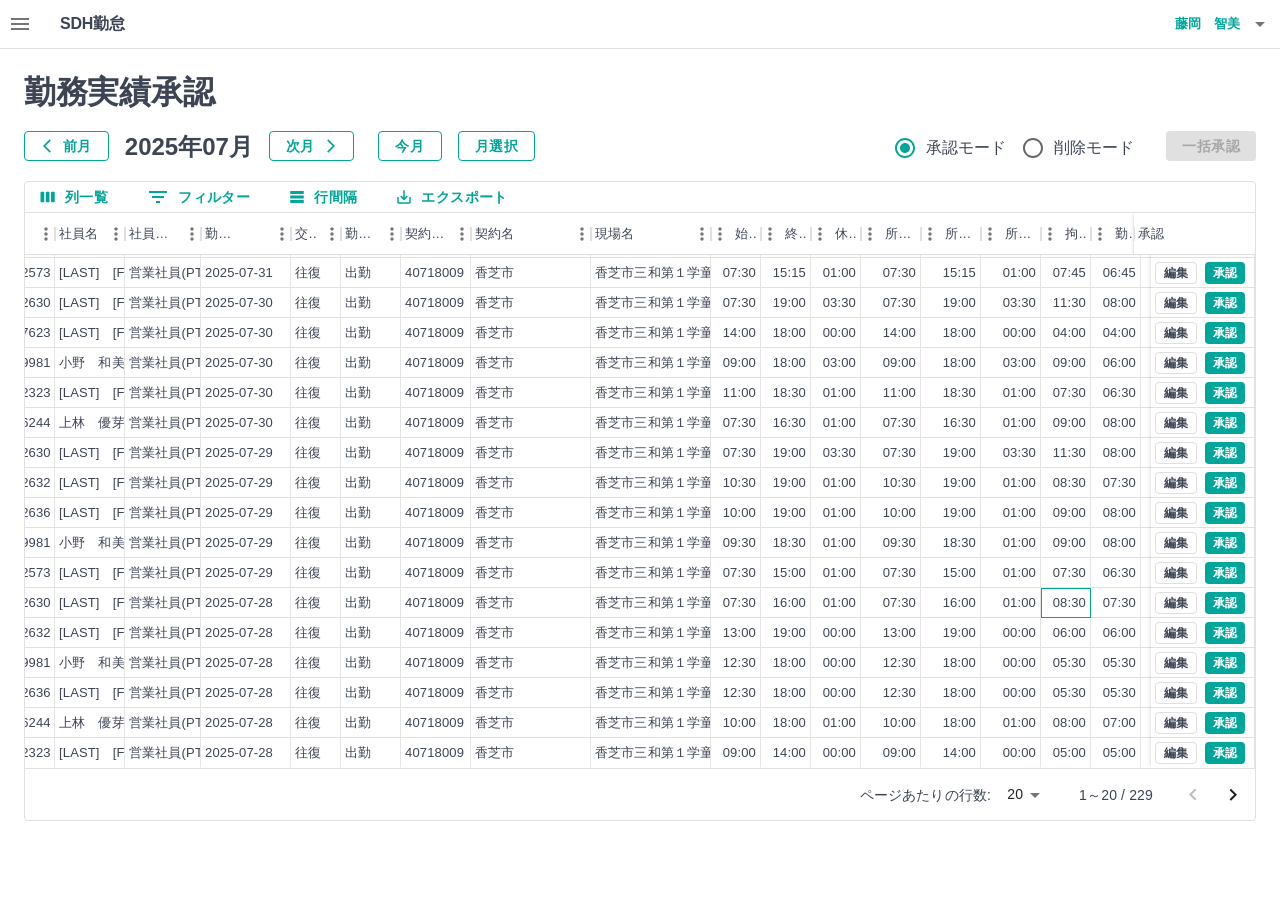 click on "08:30" at bounding box center (1066, 603) 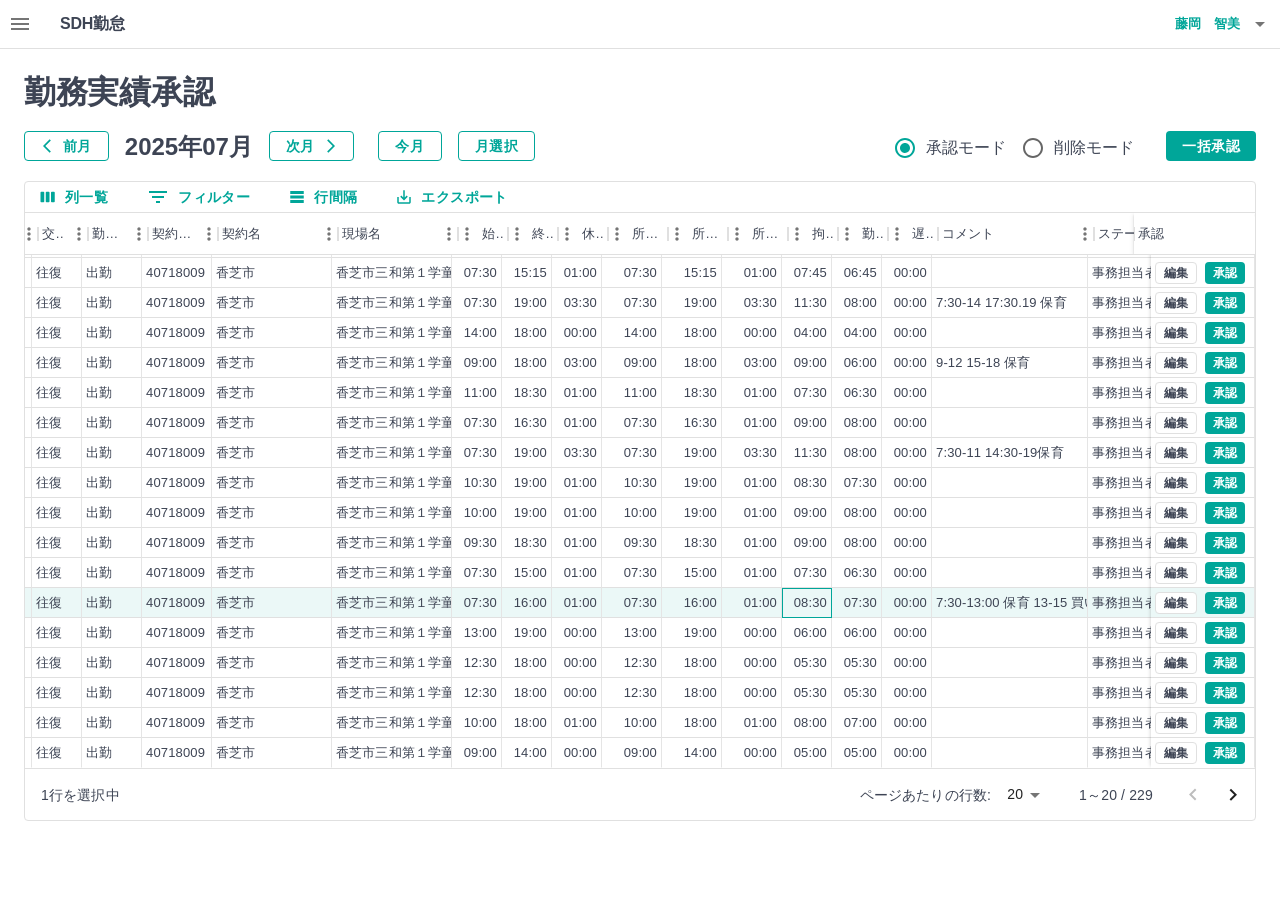 scroll, scrollTop: 104, scrollLeft: 453, axis: both 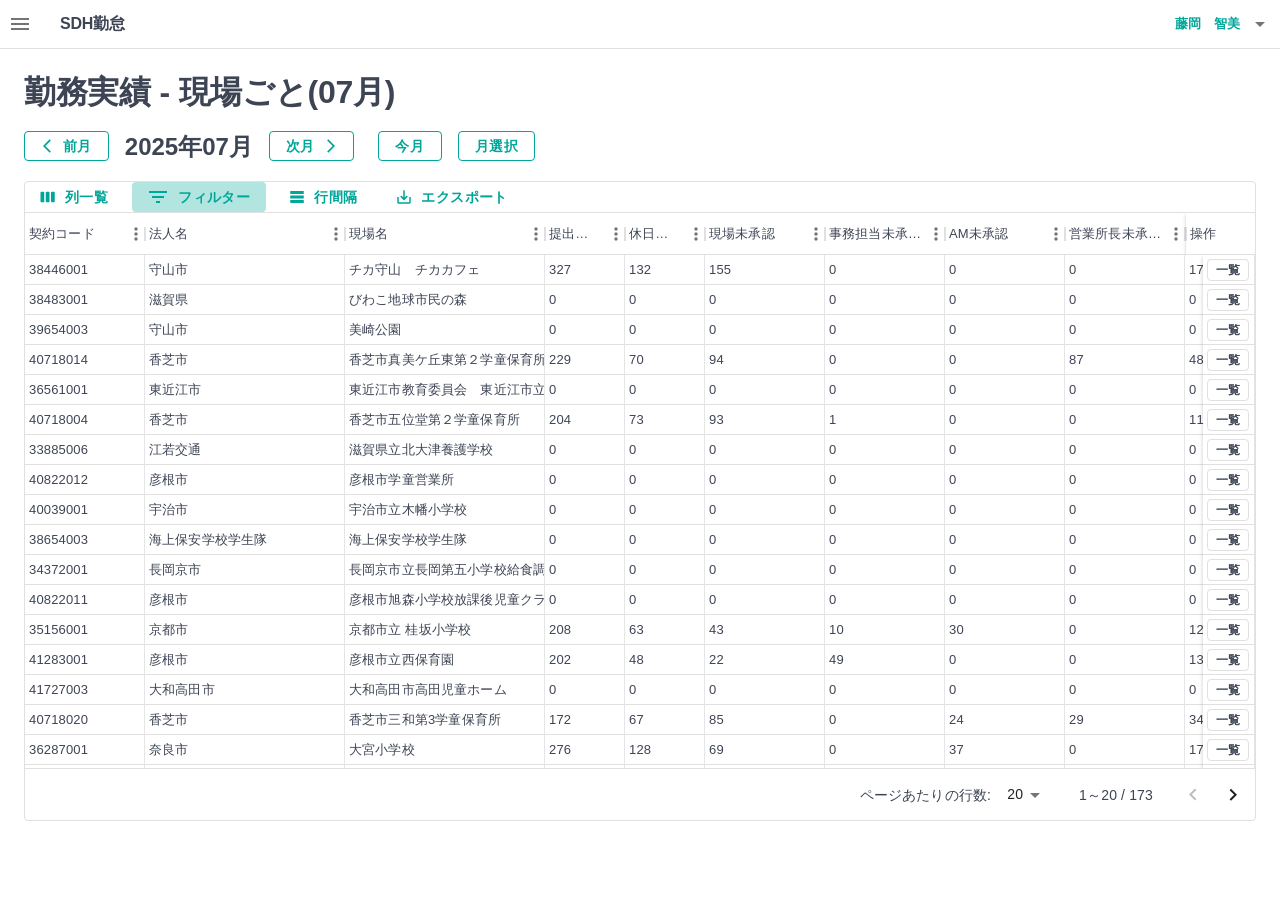 click on "0 フィルター" at bounding box center (199, 197) 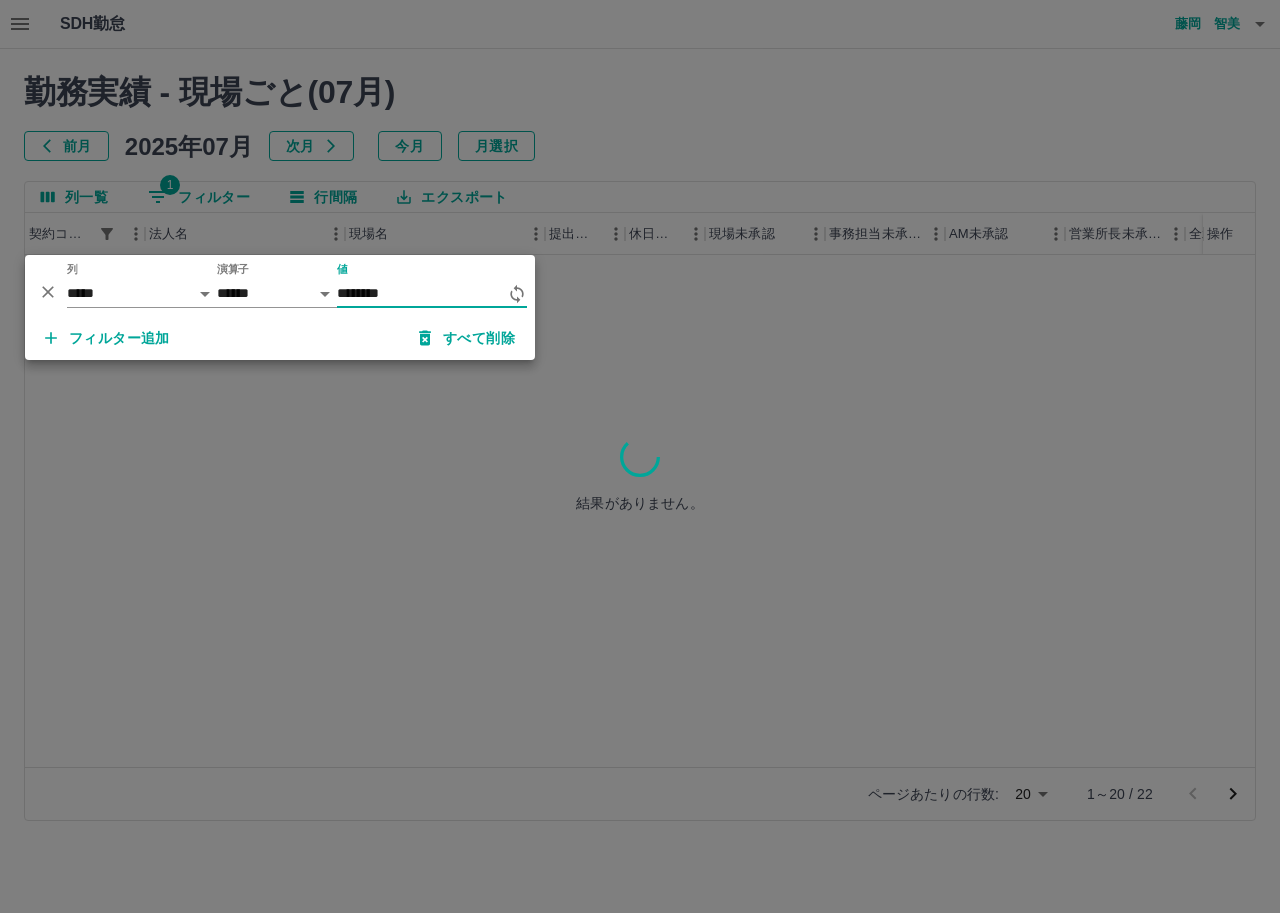 type on "********" 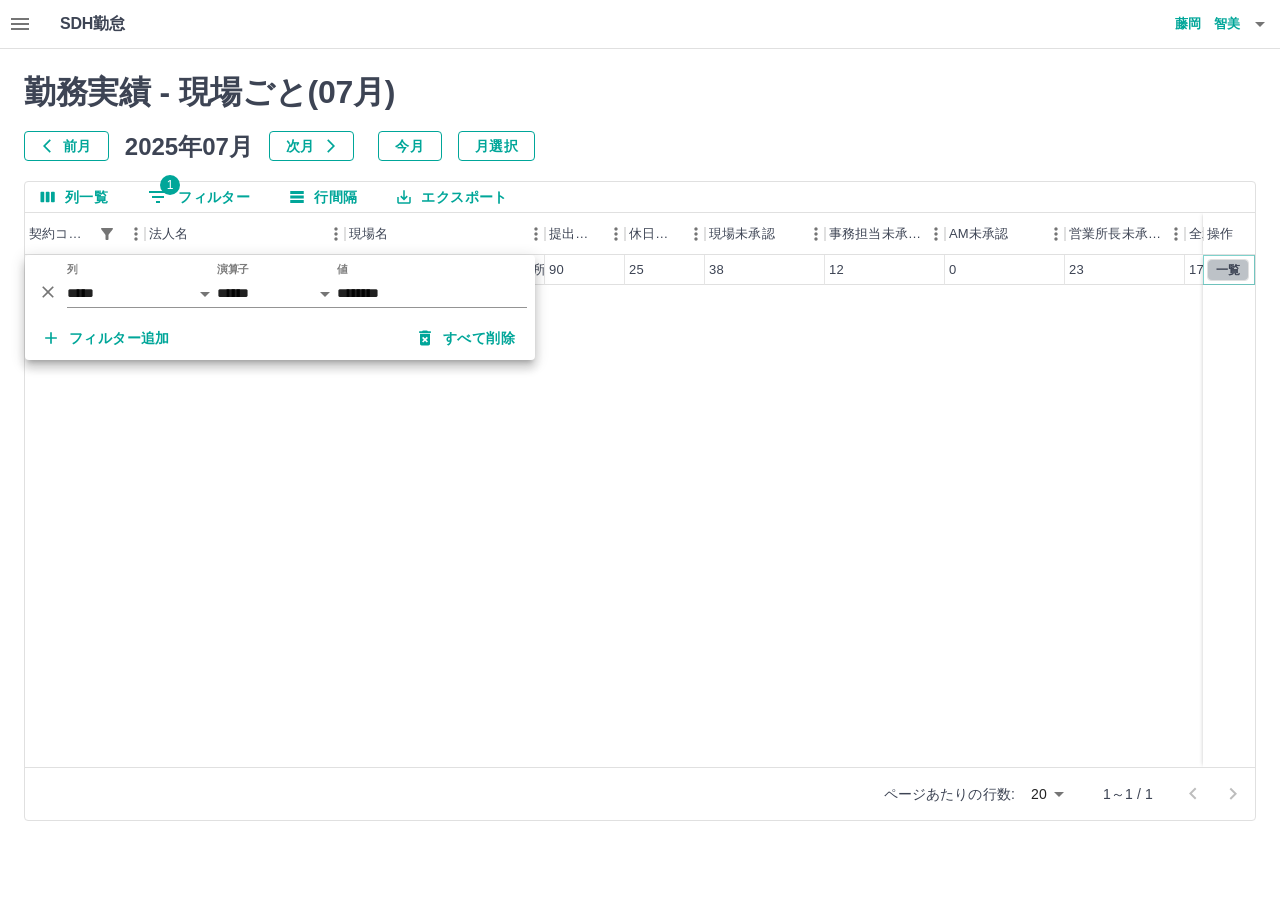 click on "一覧" at bounding box center [1228, 270] 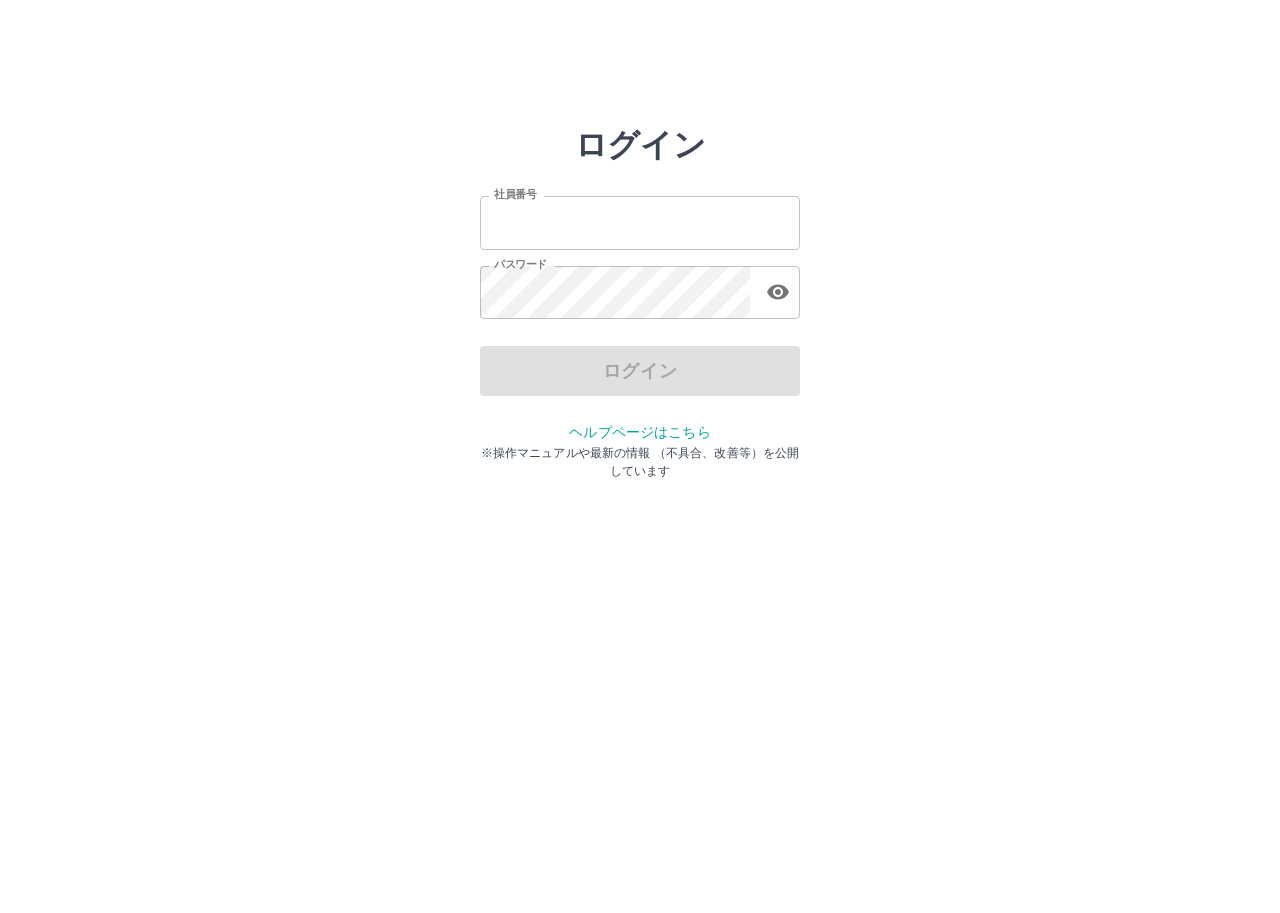 scroll, scrollTop: 0, scrollLeft: 0, axis: both 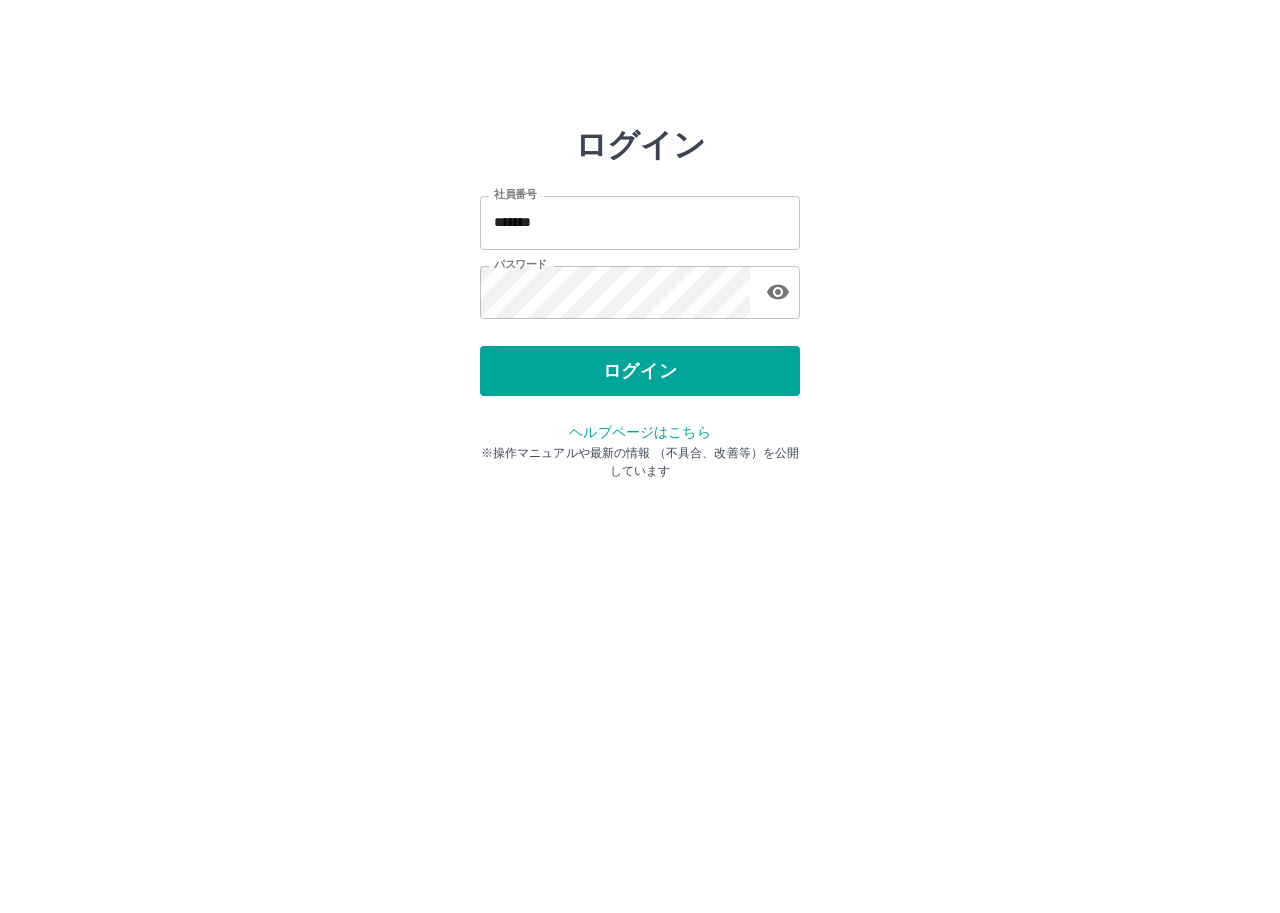 click on "ログイン" at bounding box center (640, 371) 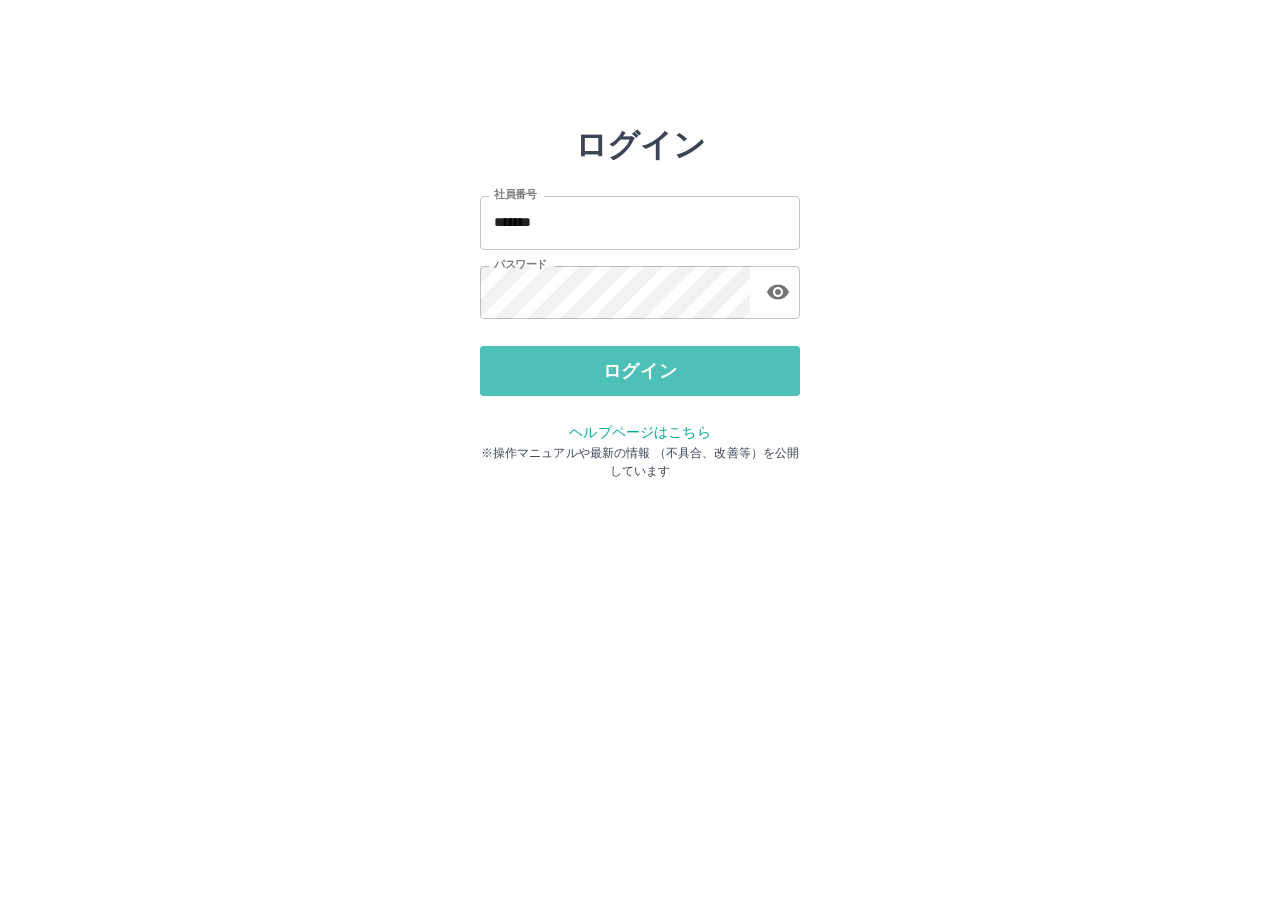click on "ログイン" at bounding box center [640, 371] 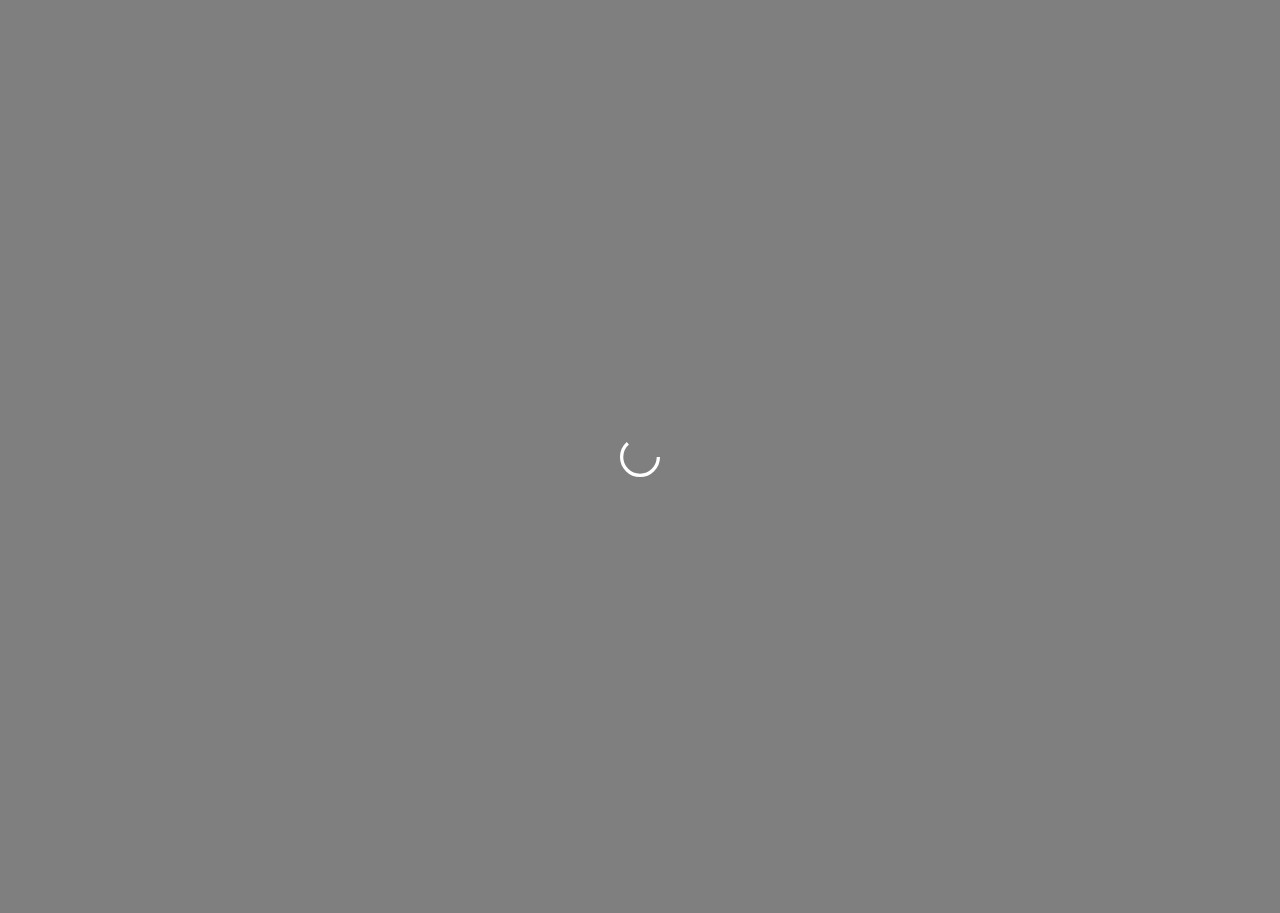scroll, scrollTop: 0, scrollLeft: 0, axis: both 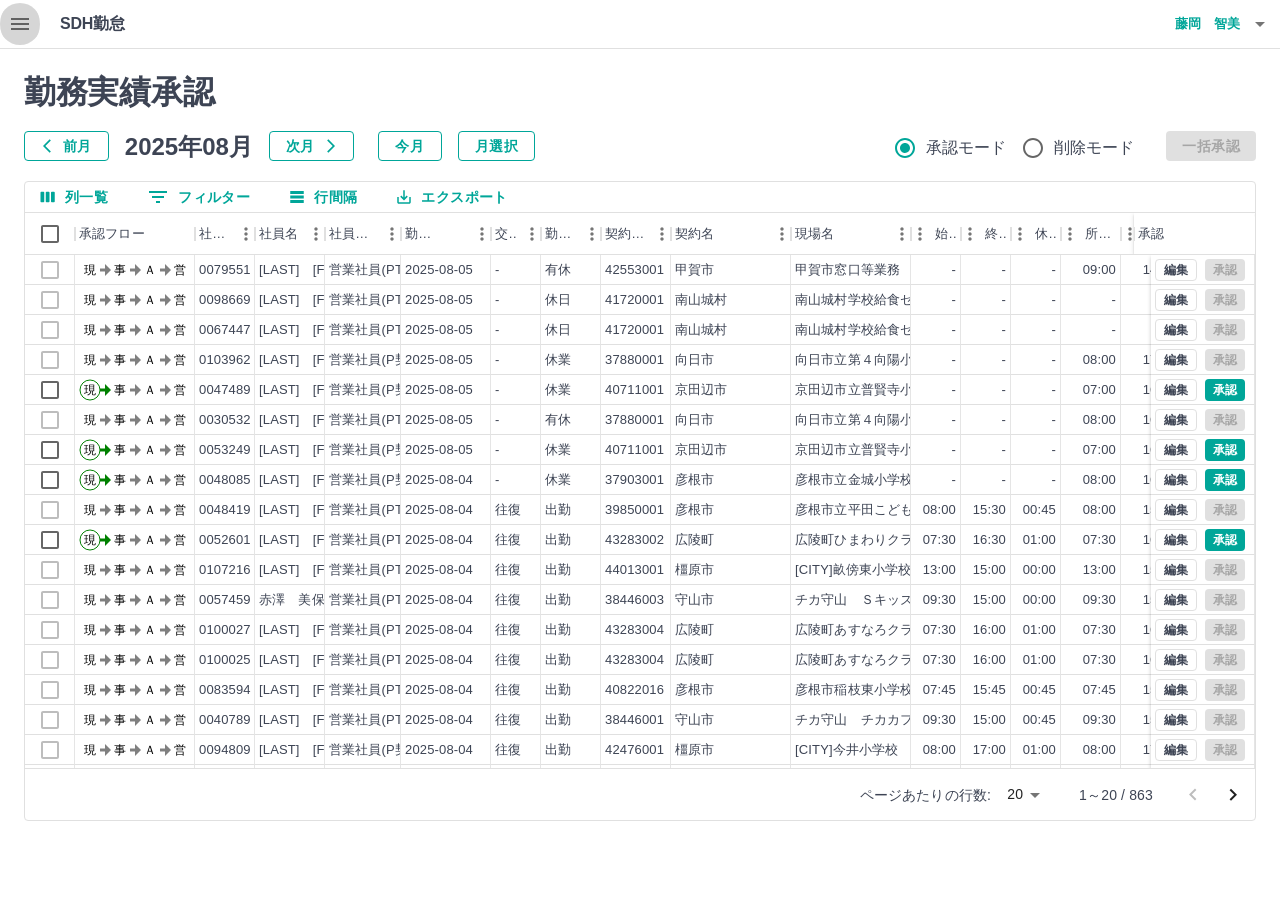 click 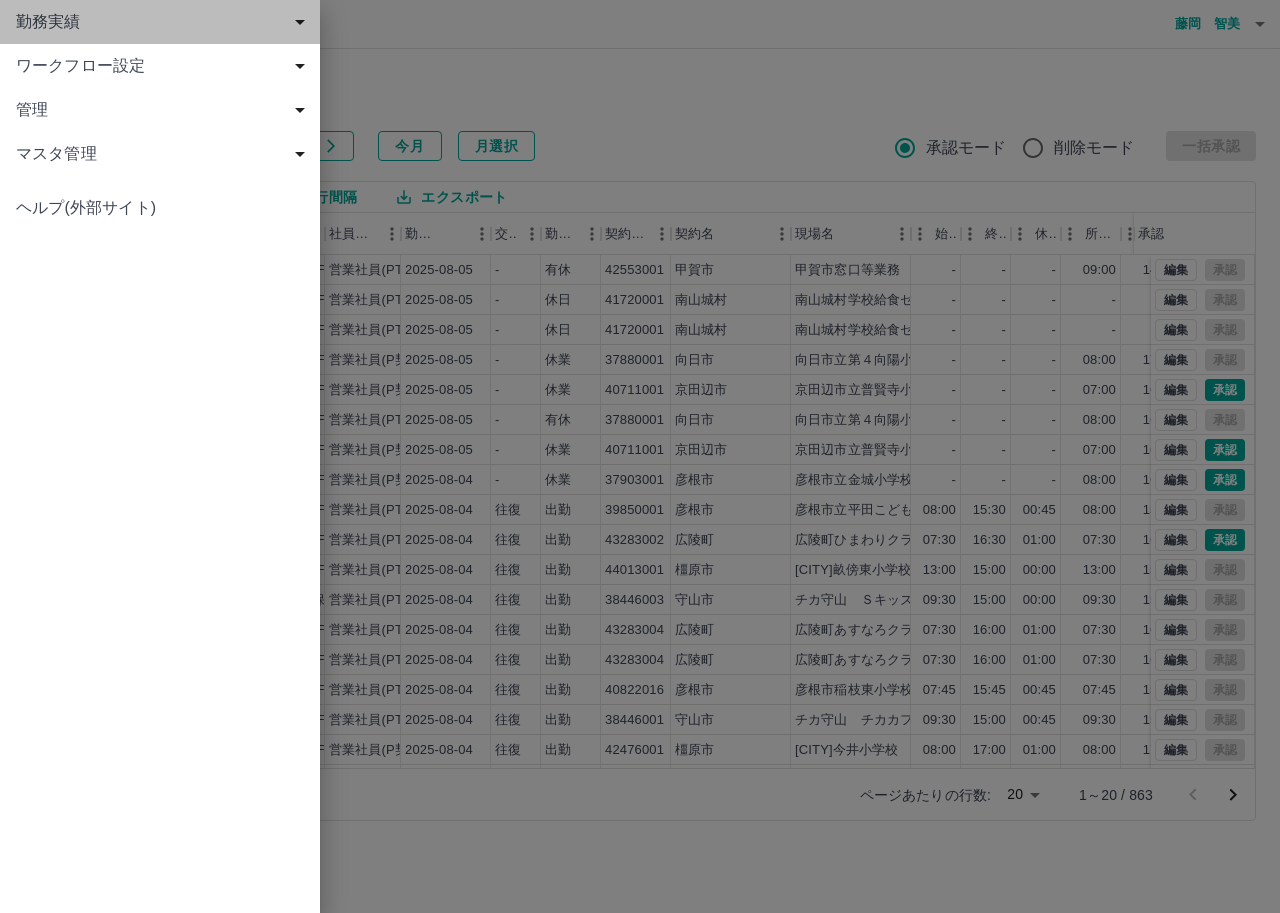 click on "勤務実績" at bounding box center (164, 22) 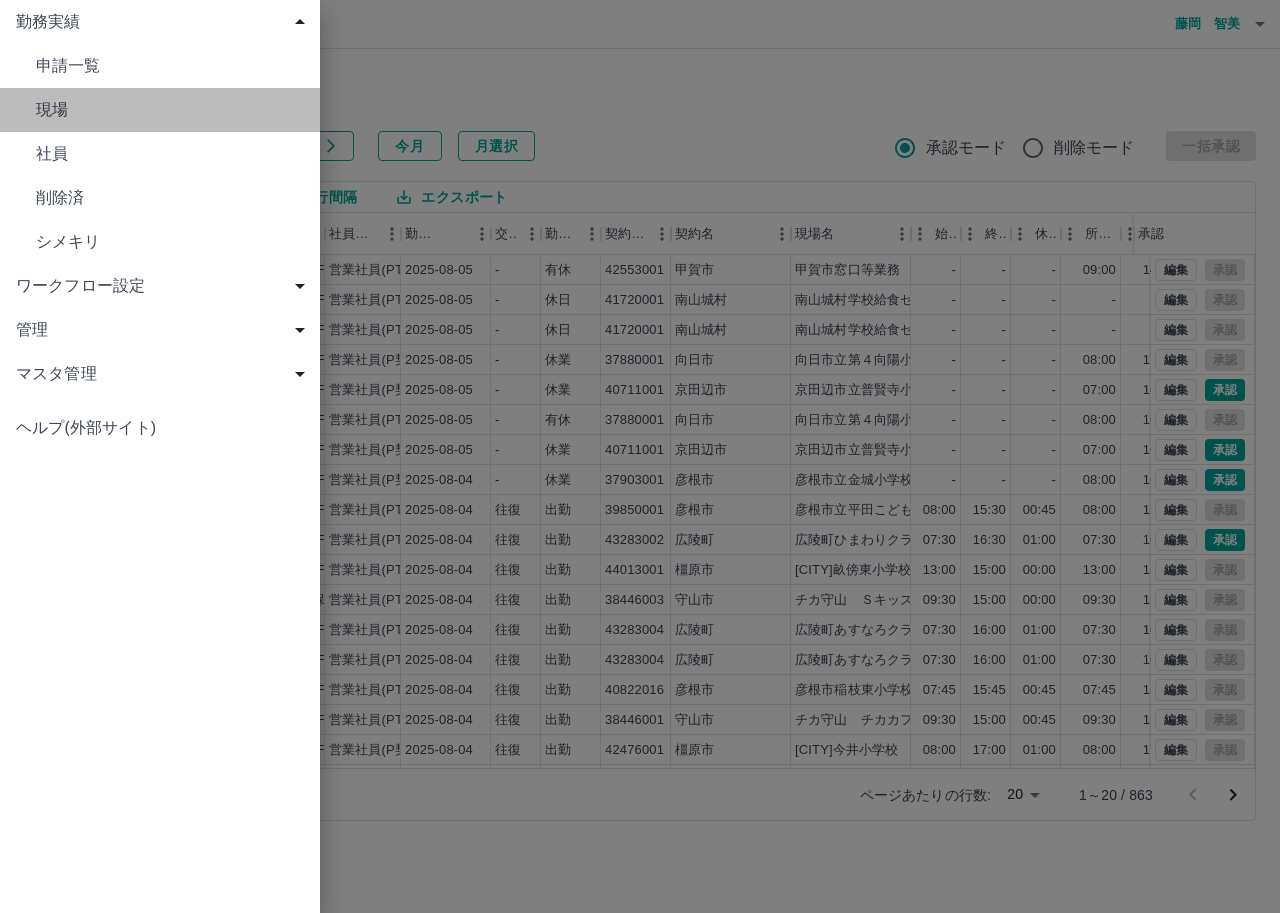 click on "現場" at bounding box center (170, 110) 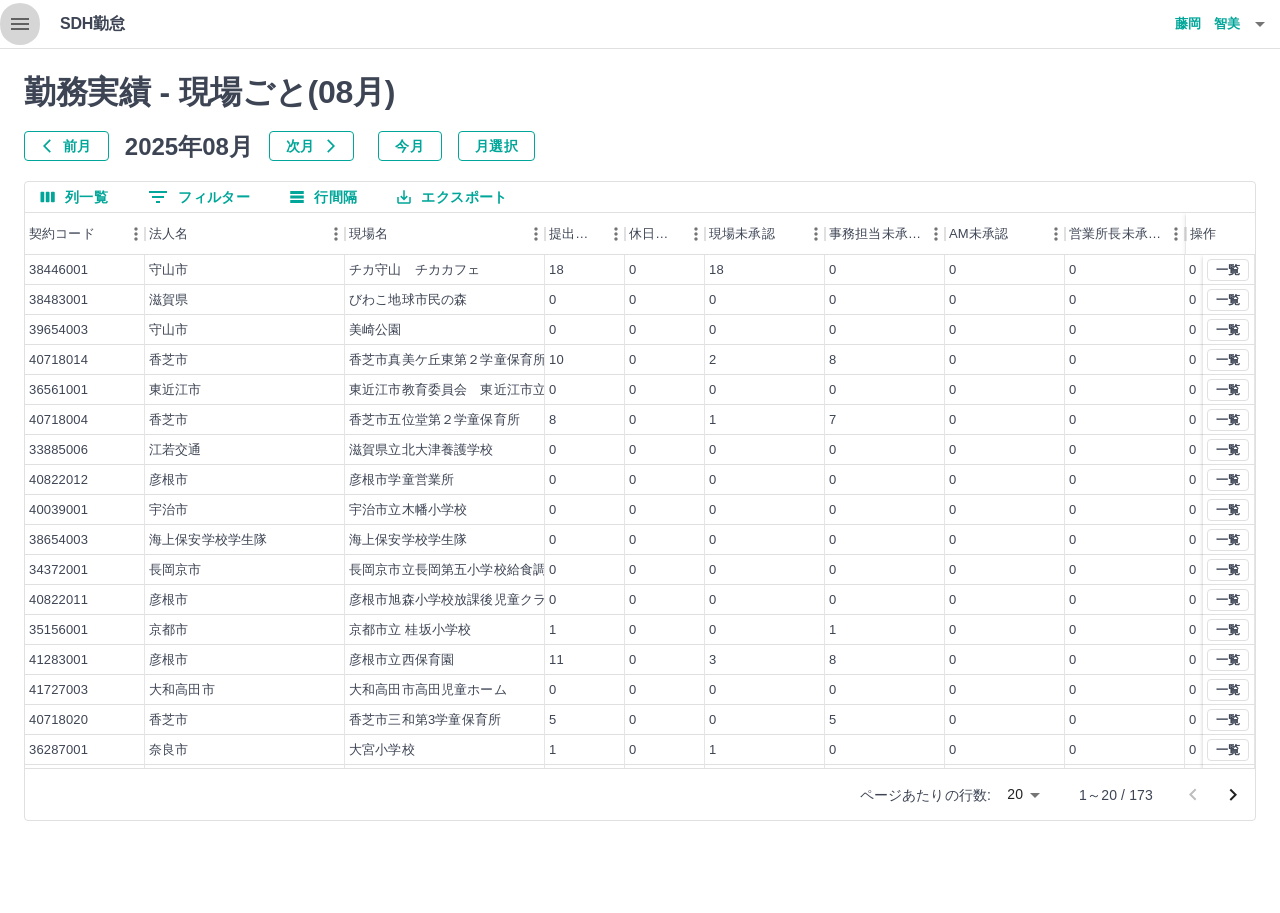 click 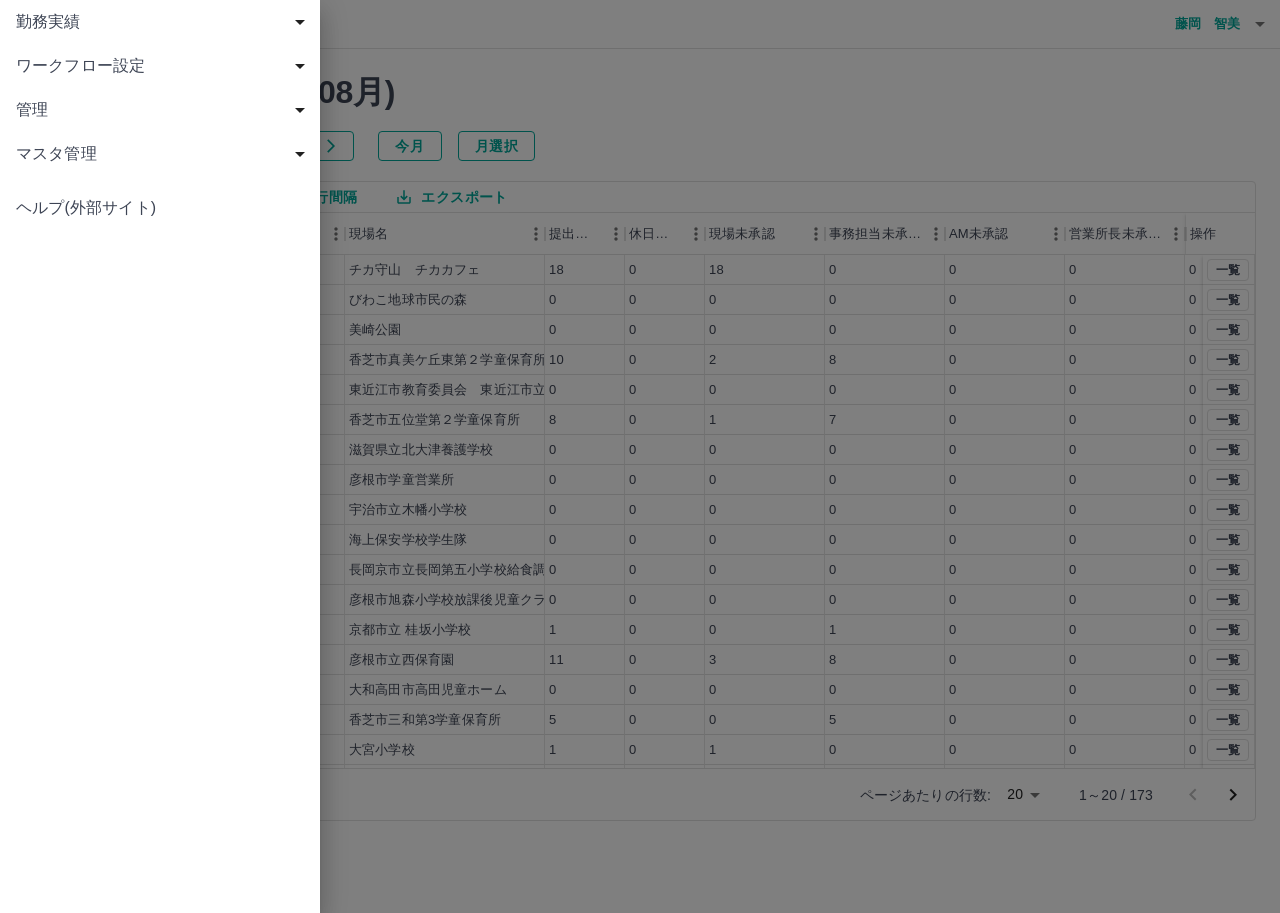 click at bounding box center (640, 456) 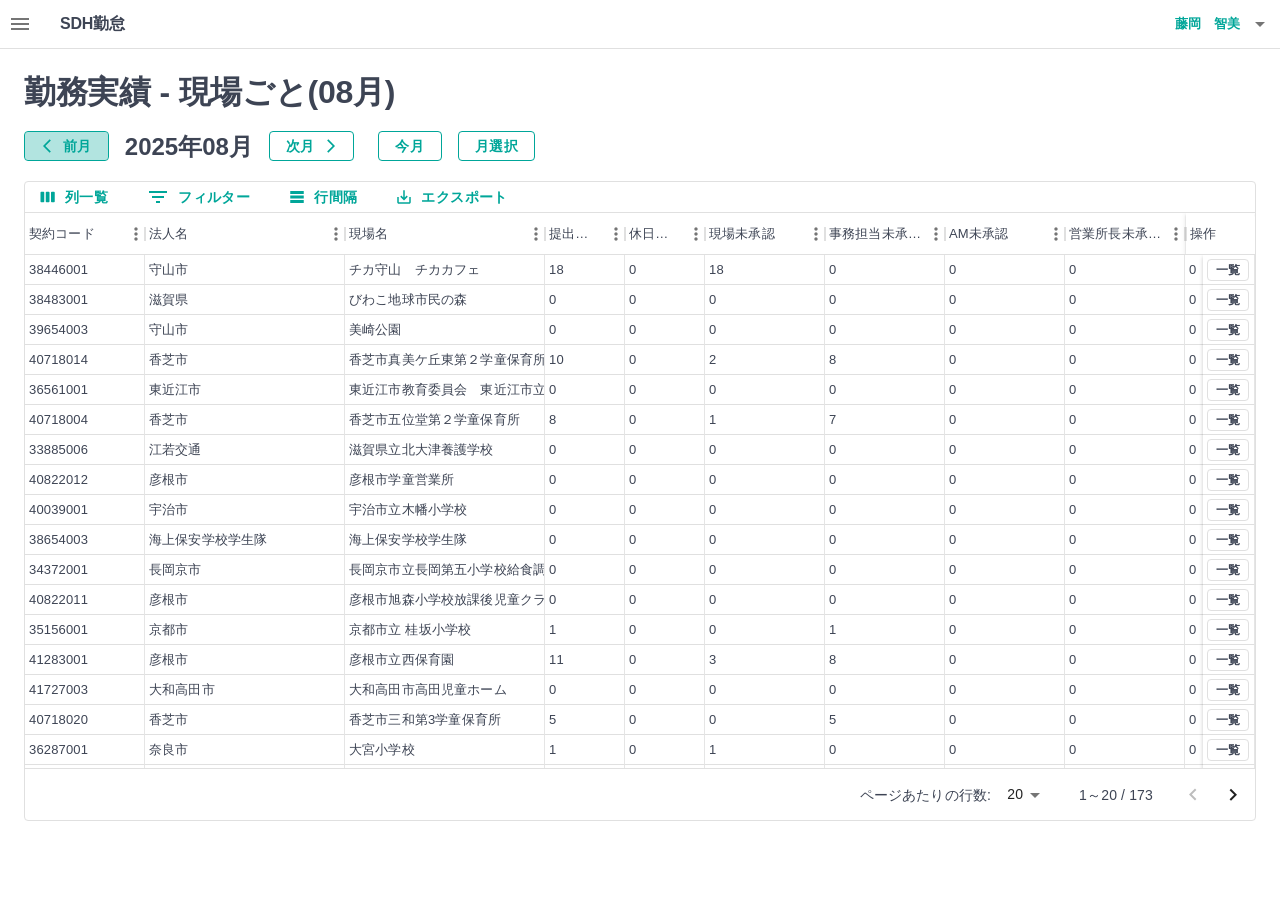 click on "前月" at bounding box center [66, 146] 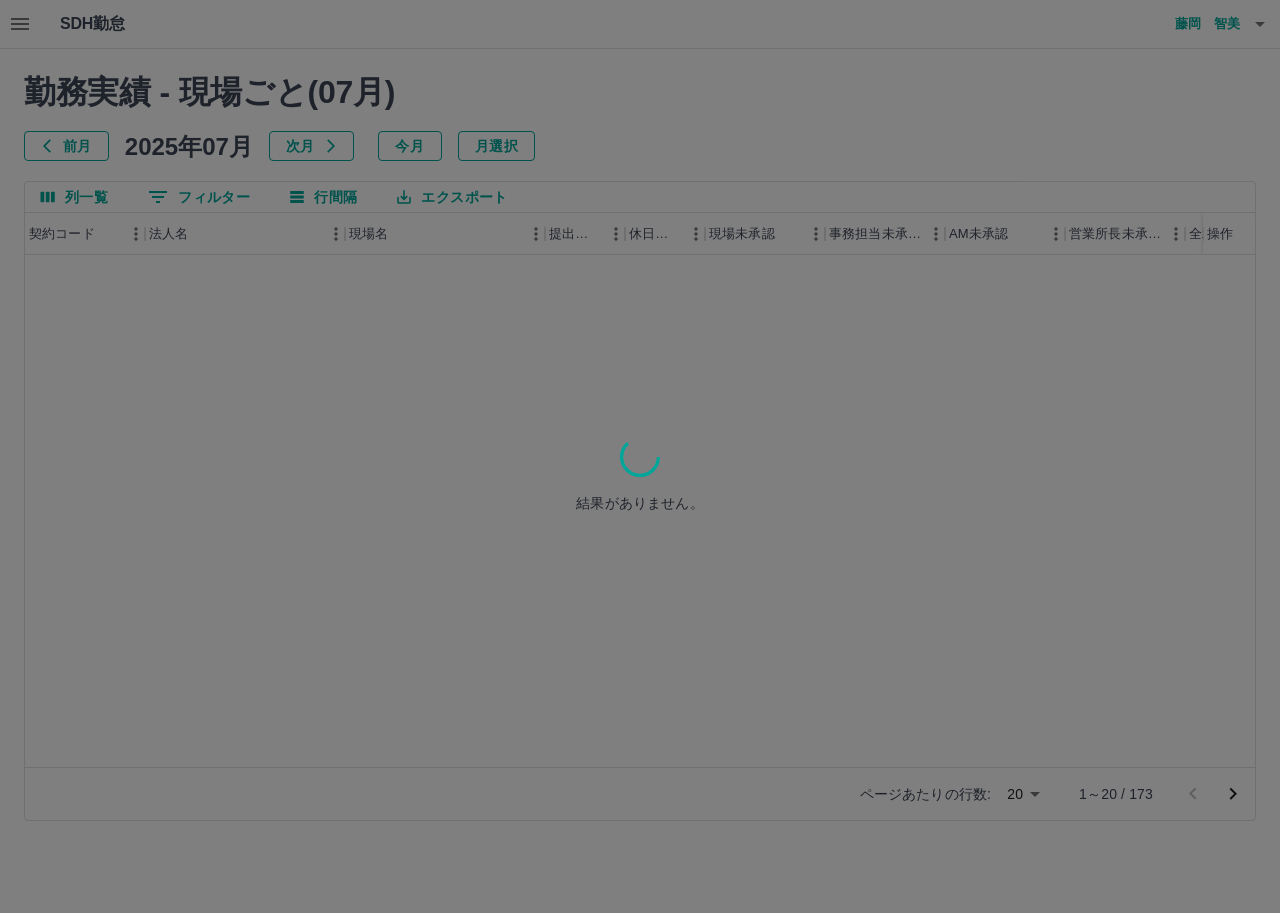 click at bounding box center (640, 456) 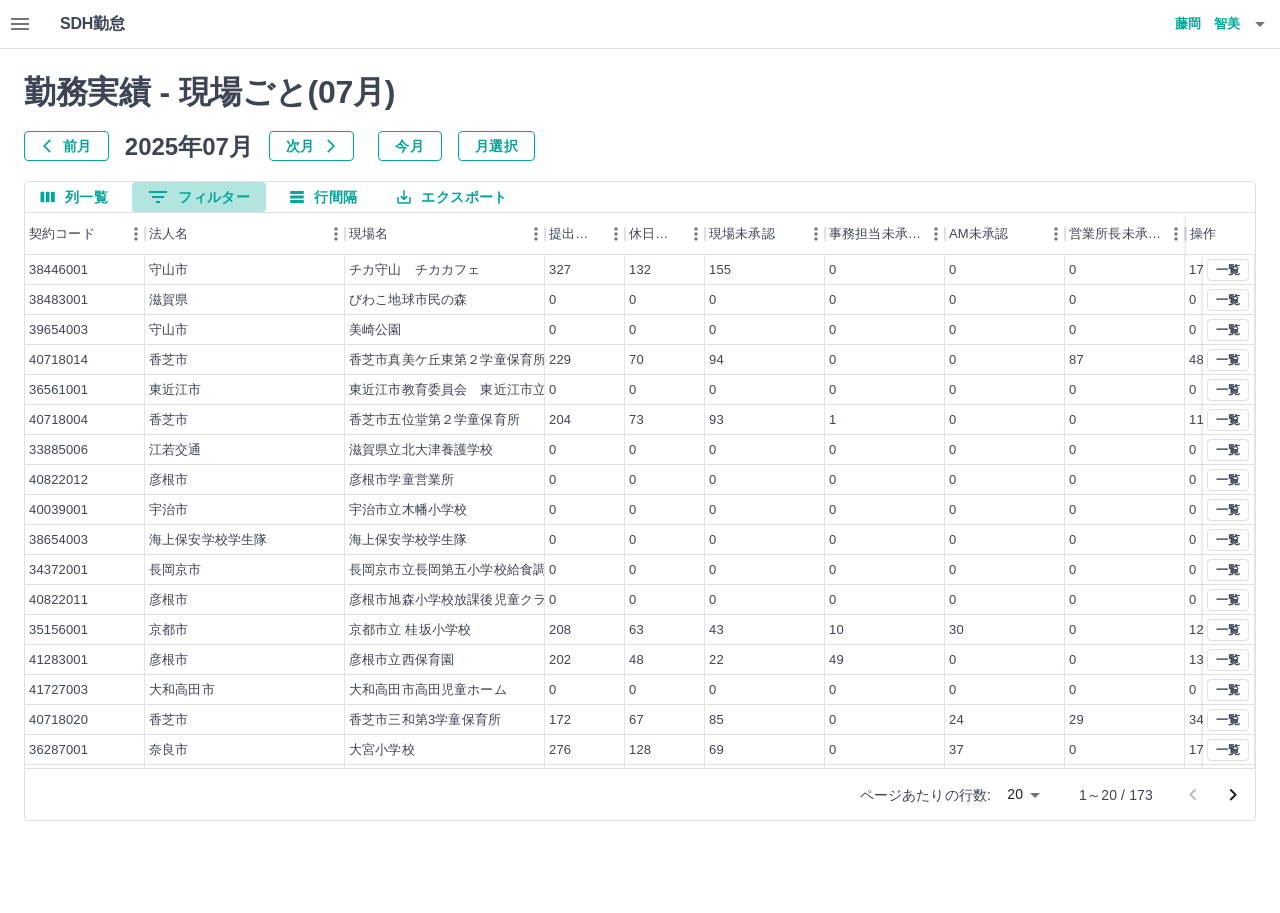 click on "0 フィルター" at bounding box center (199, 197) 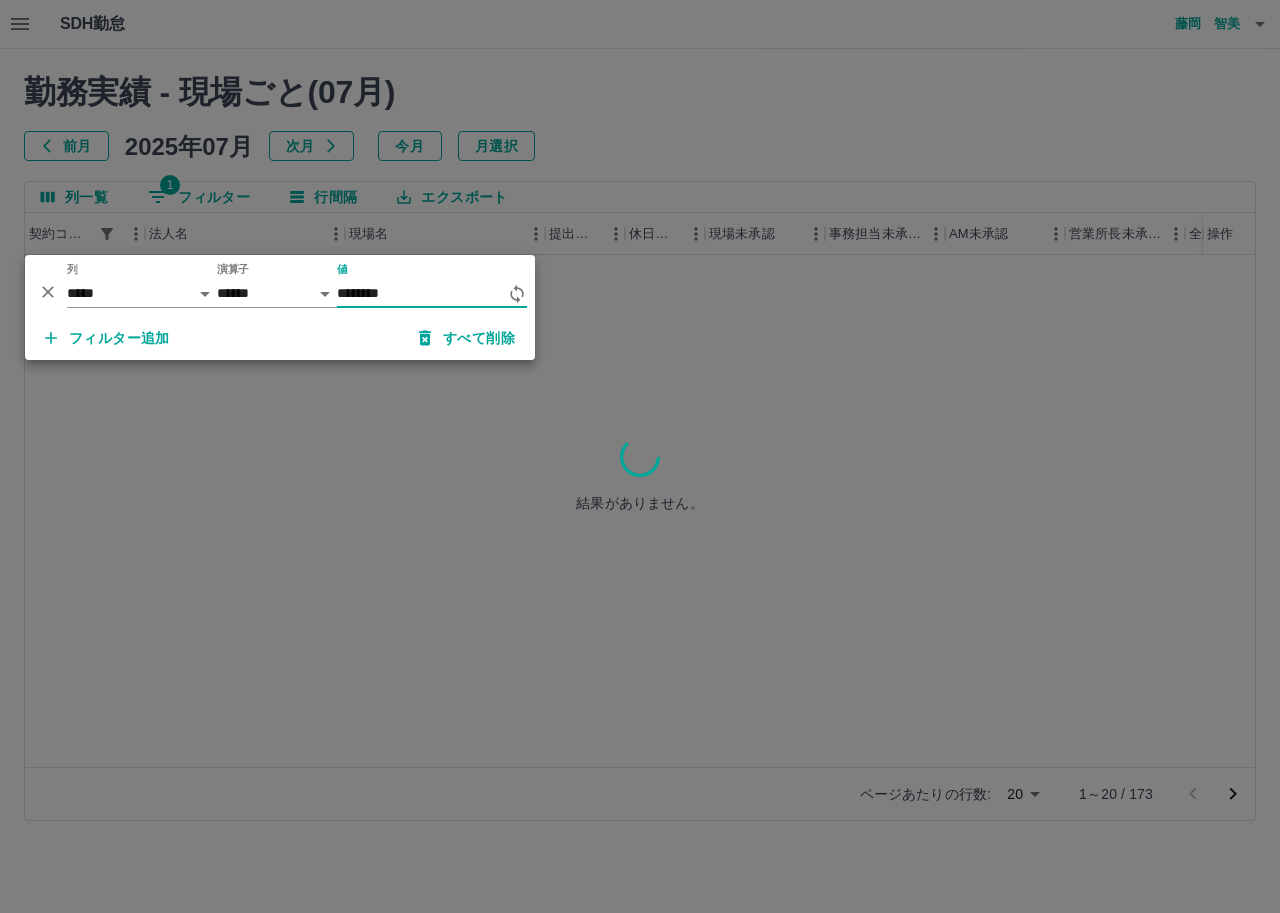 type on "********" 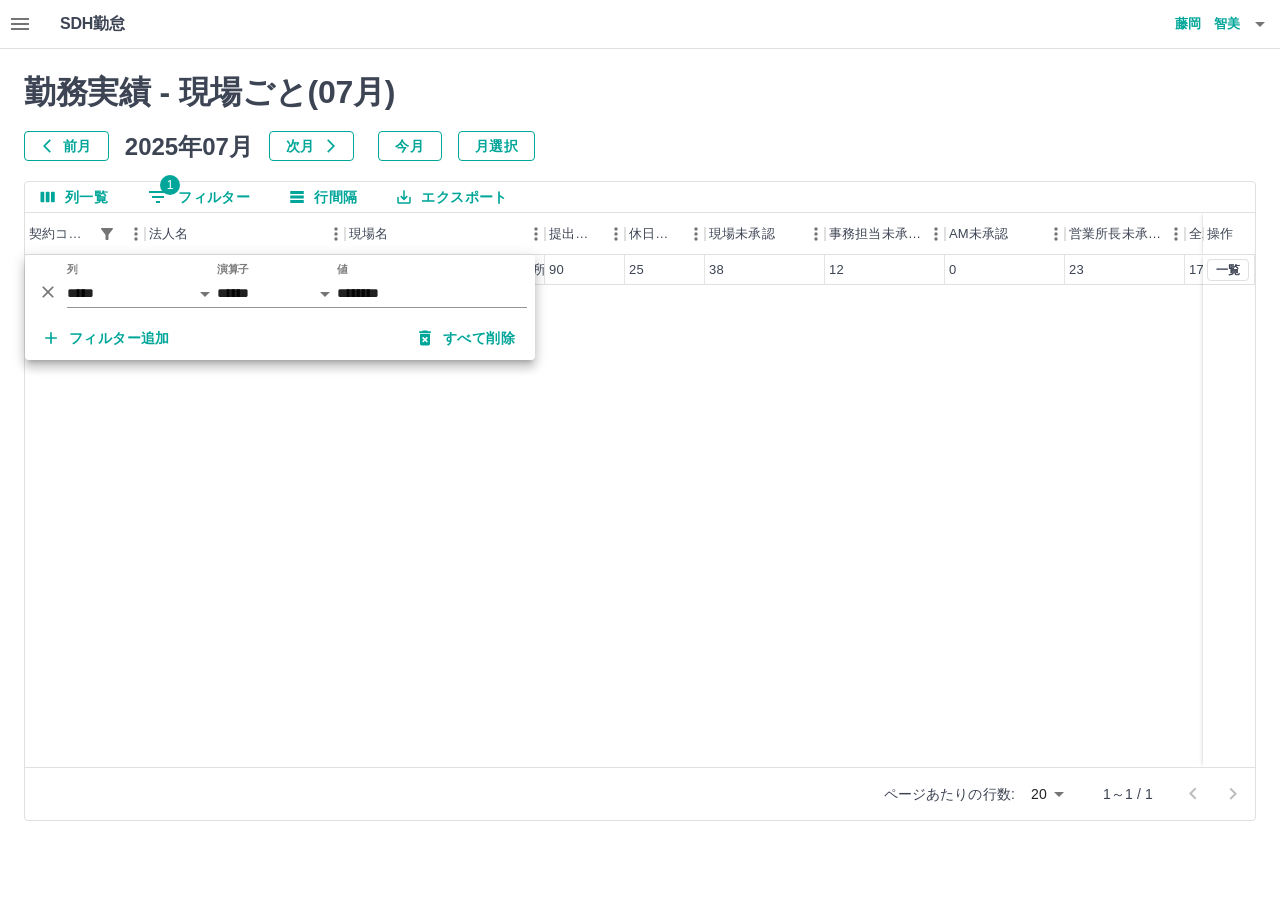 click on "一覧" at bounding box center [1229, 511] 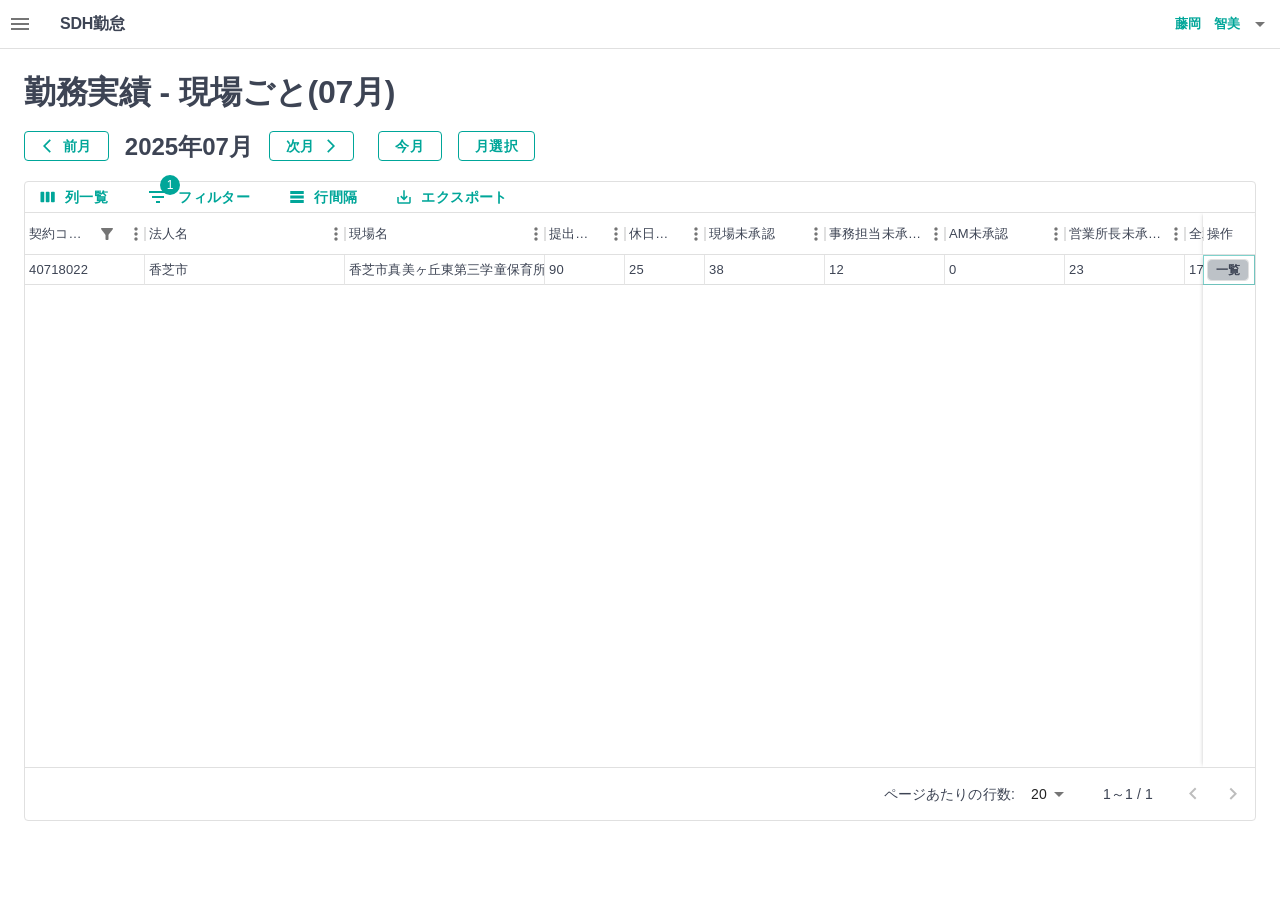 click on "一覧" at bounding box center [1228, 270] 